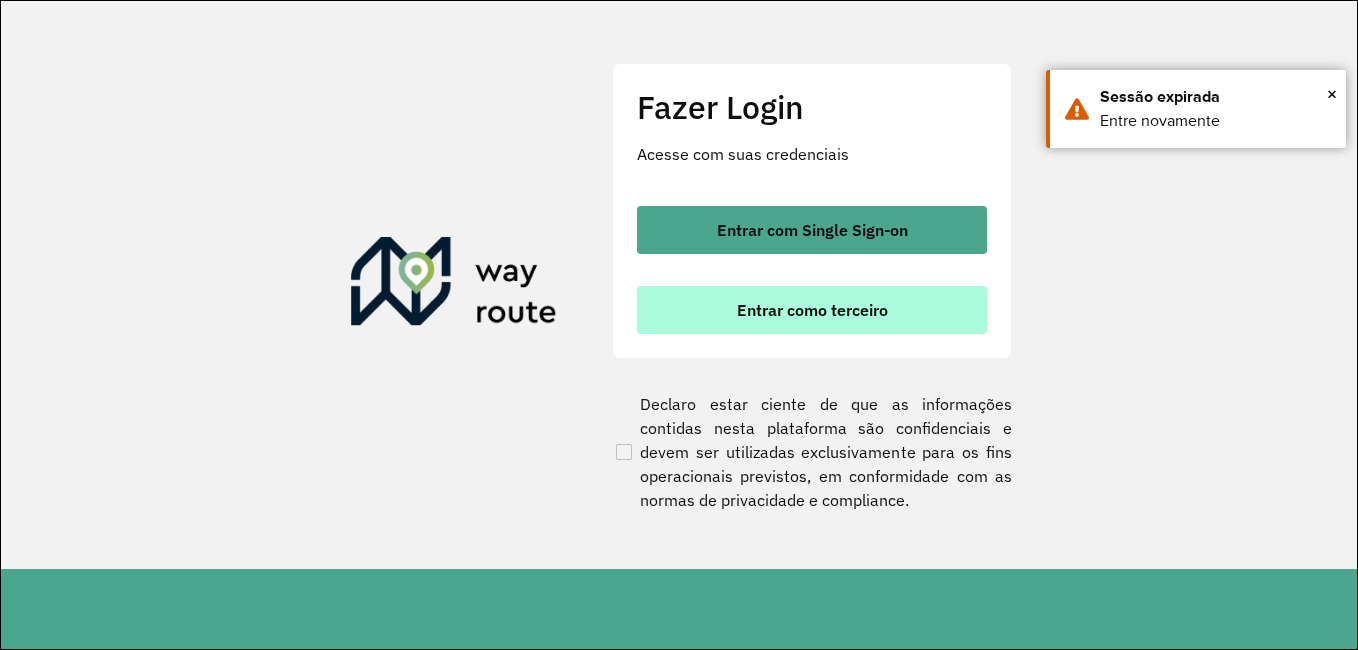 scroll, scrollTop: 0, scrollLeft: 0, axis: both 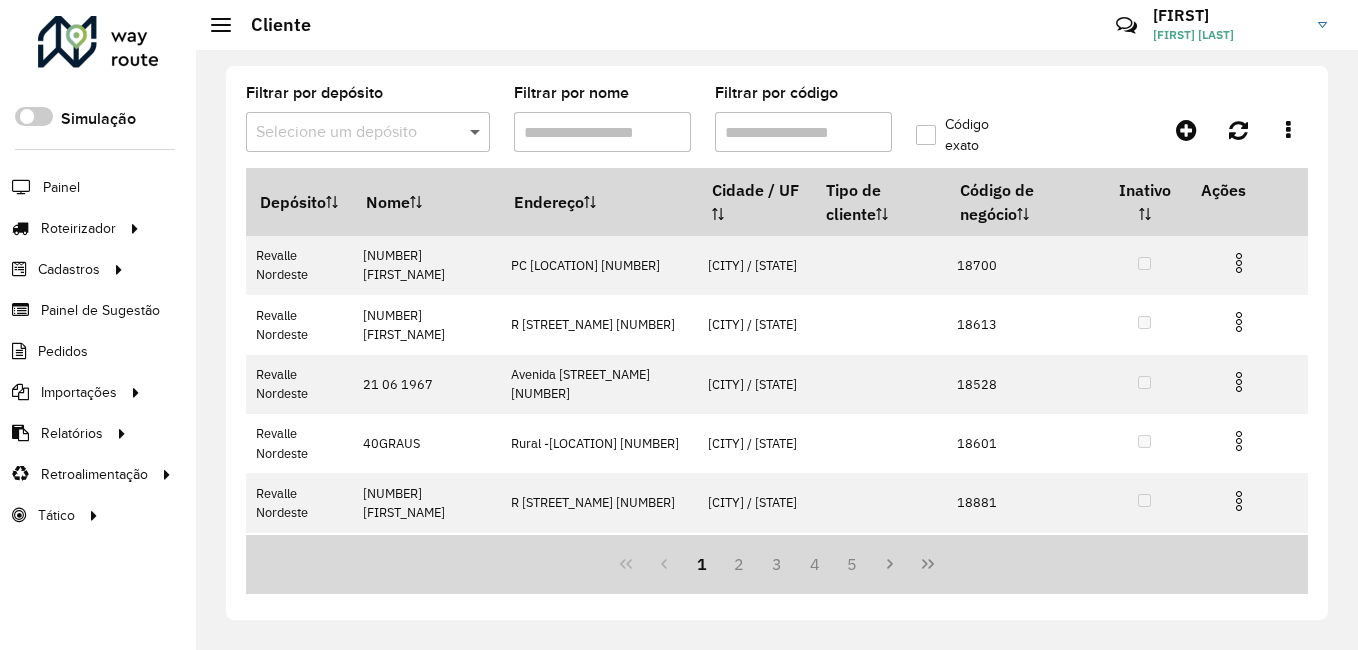click at bounding box center (477, 132) 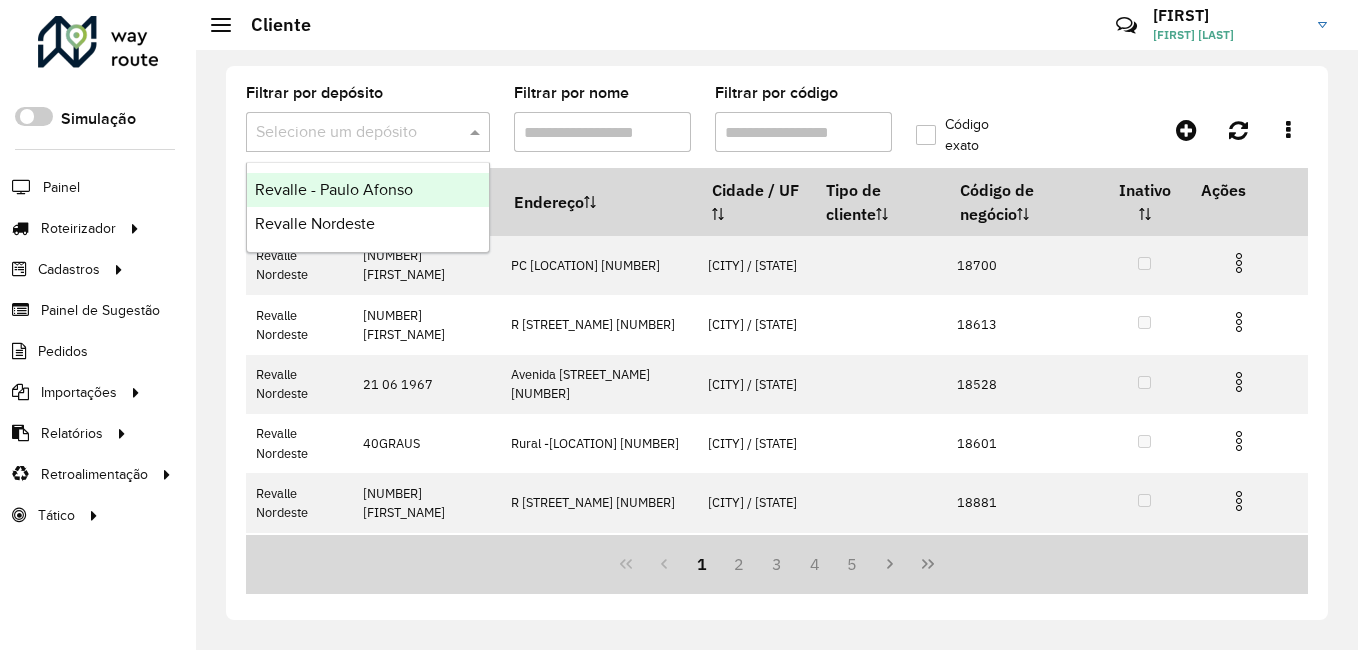 click on "Revalle - Paulo Afonso" at bounding box center [334, 189] 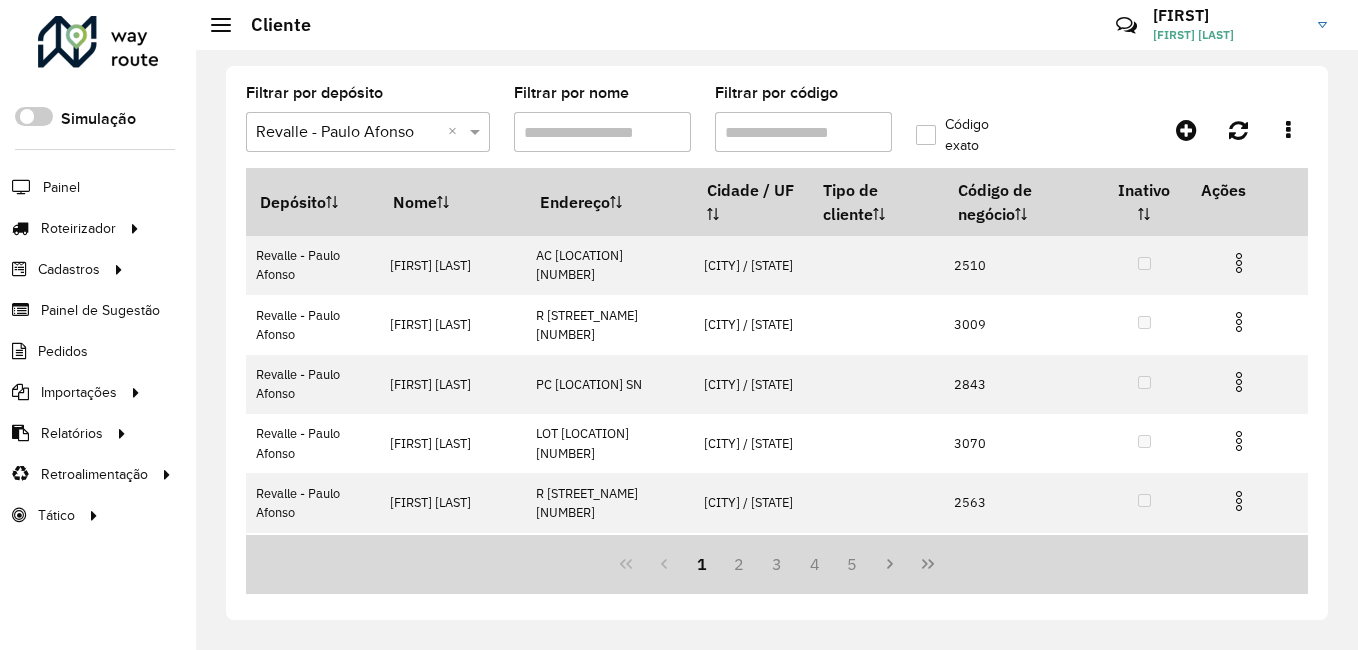 click on "Filtrar por nome" at bounding box center [602, 132] 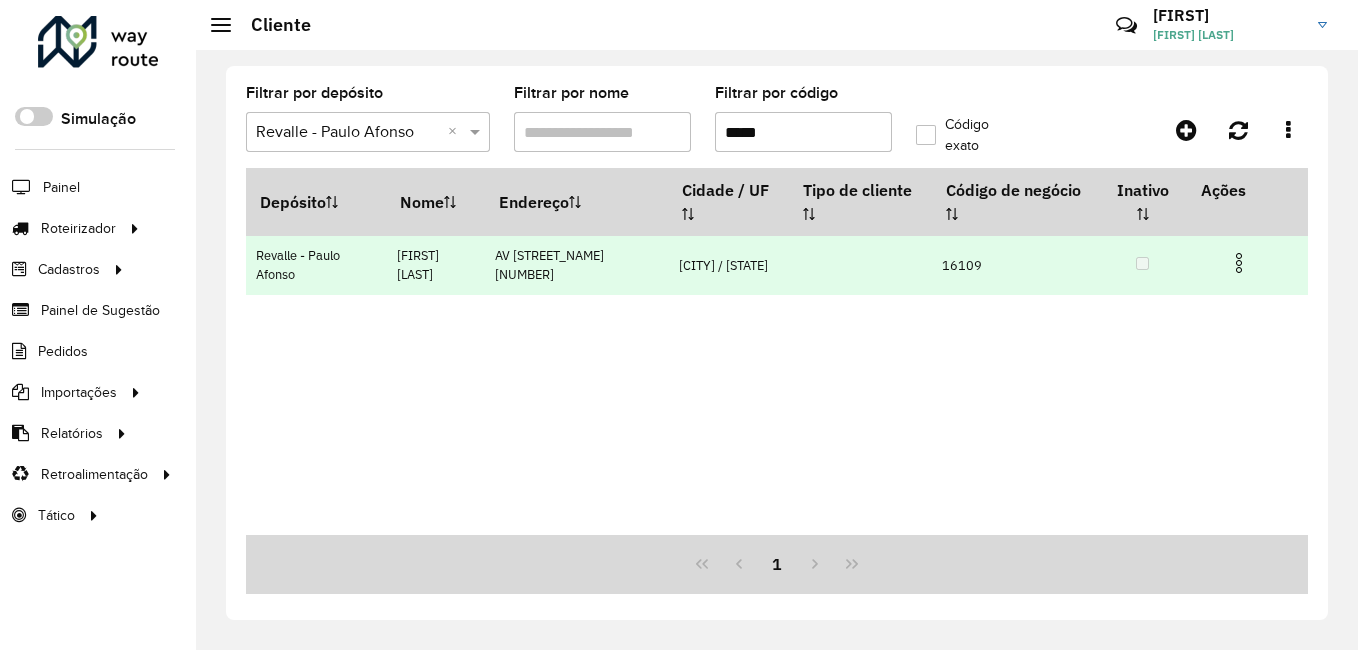 type on "*****" 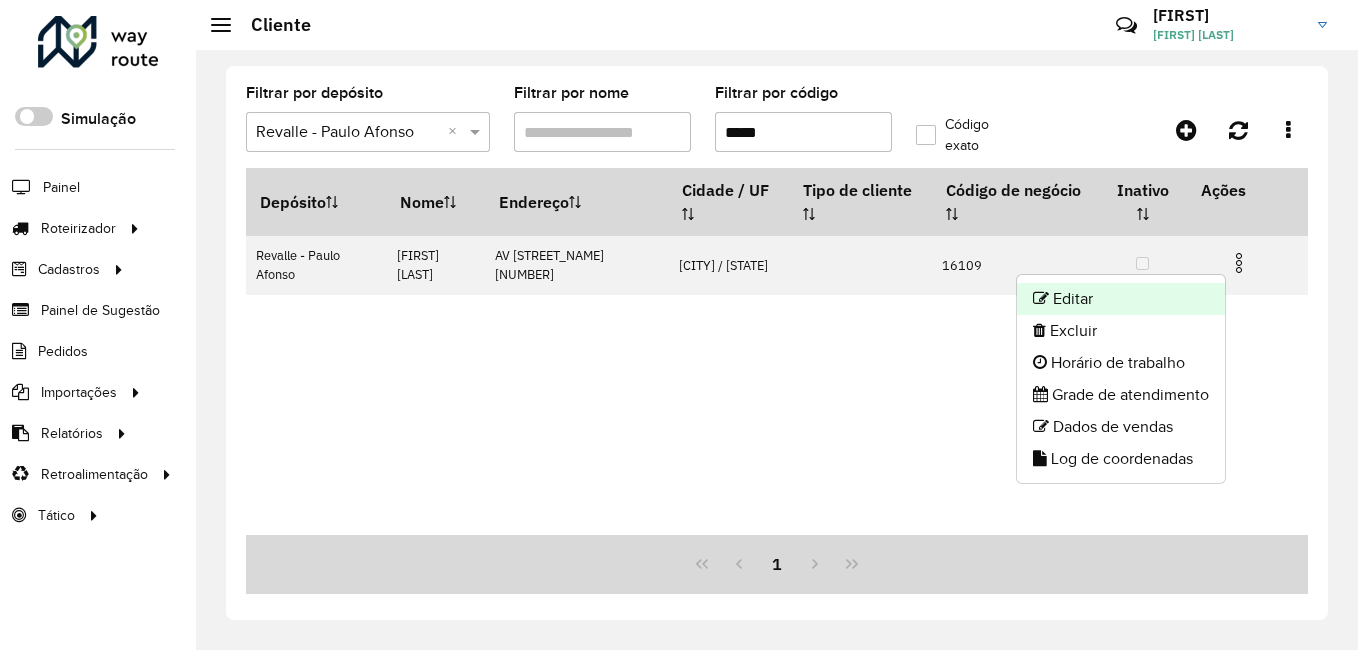 click on "Editar" 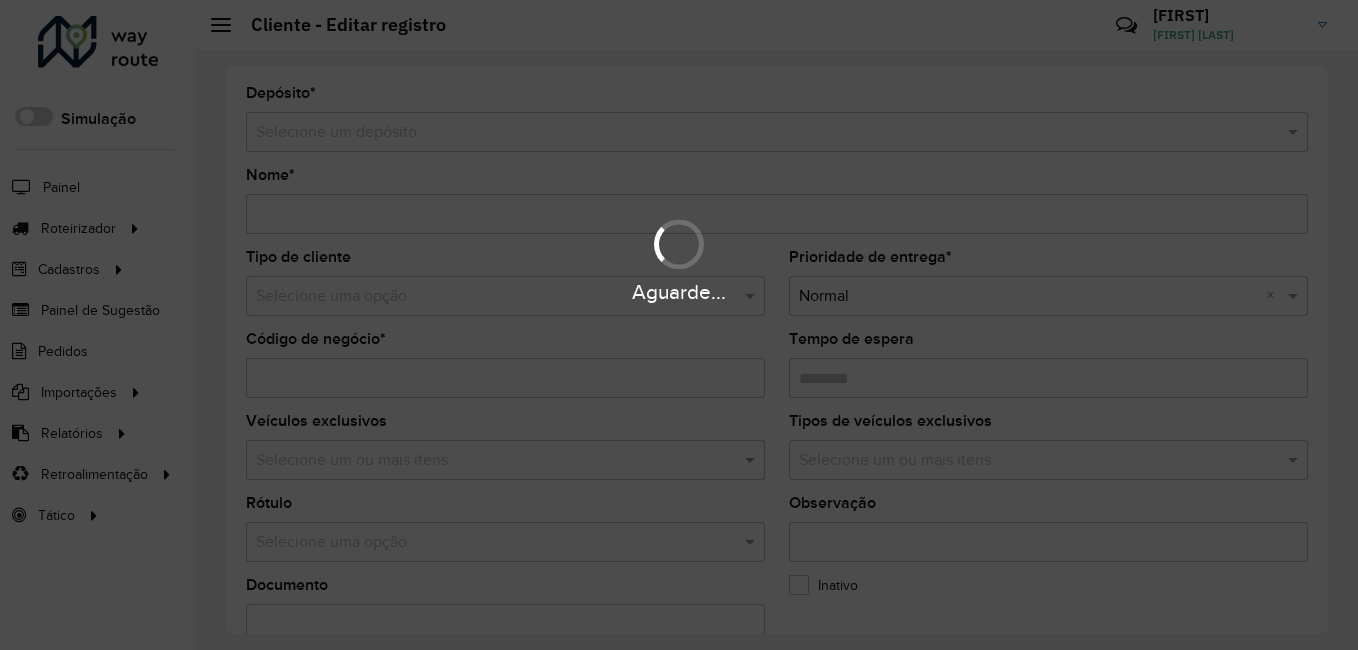 type on "**********" 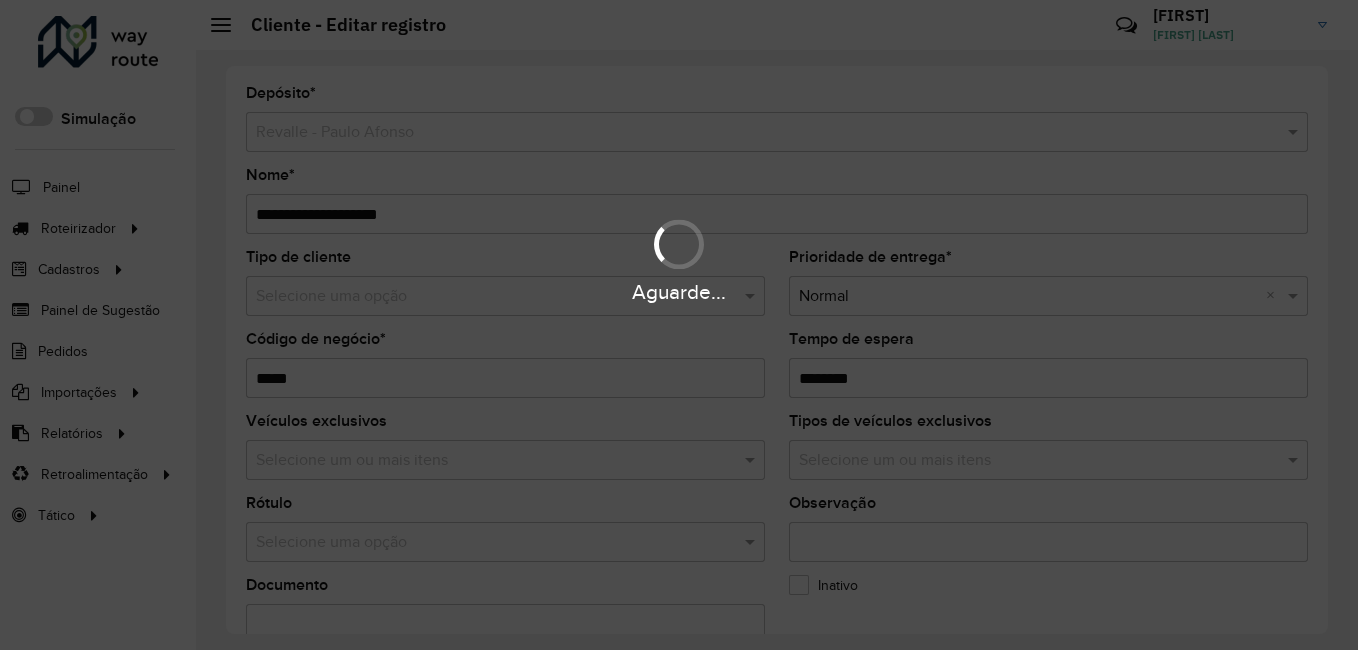 drag, startPoint x: 1324, startPoint y: 285, endPoint x: 1326, endPoint y: 301, distance: 16.124516 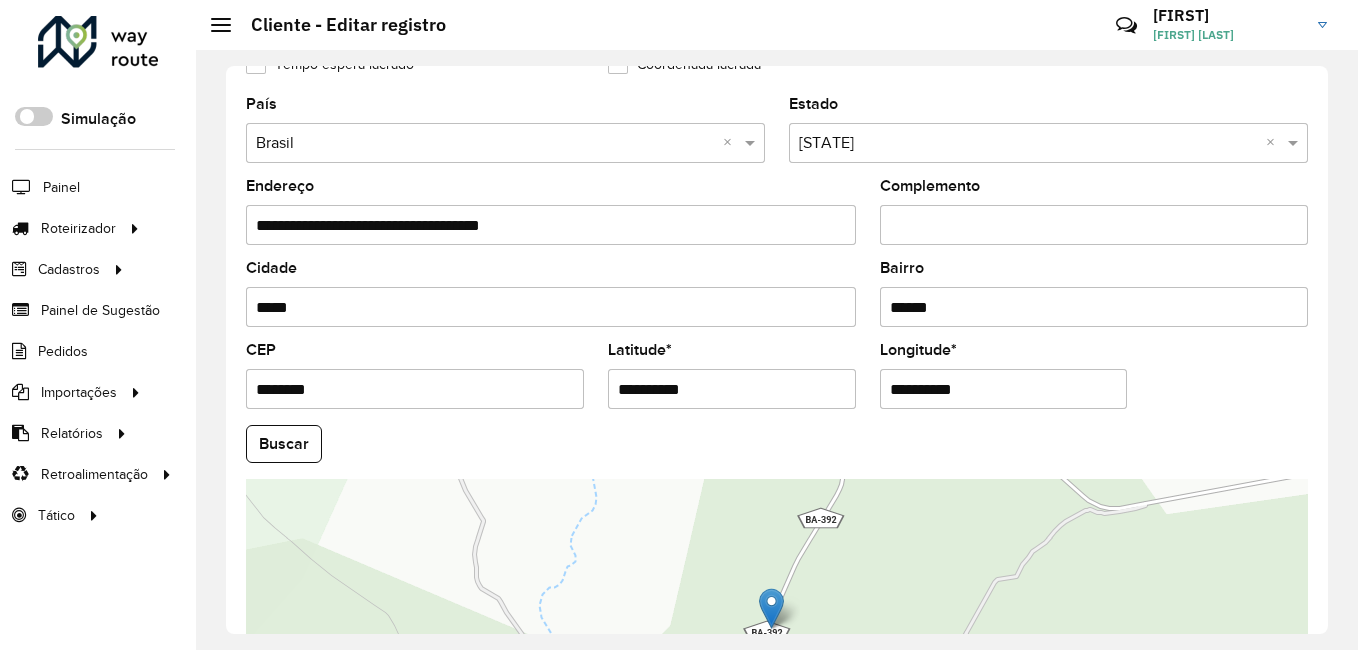scroll, scrollTop: 618, scrollLeft: 0, axis: vertical 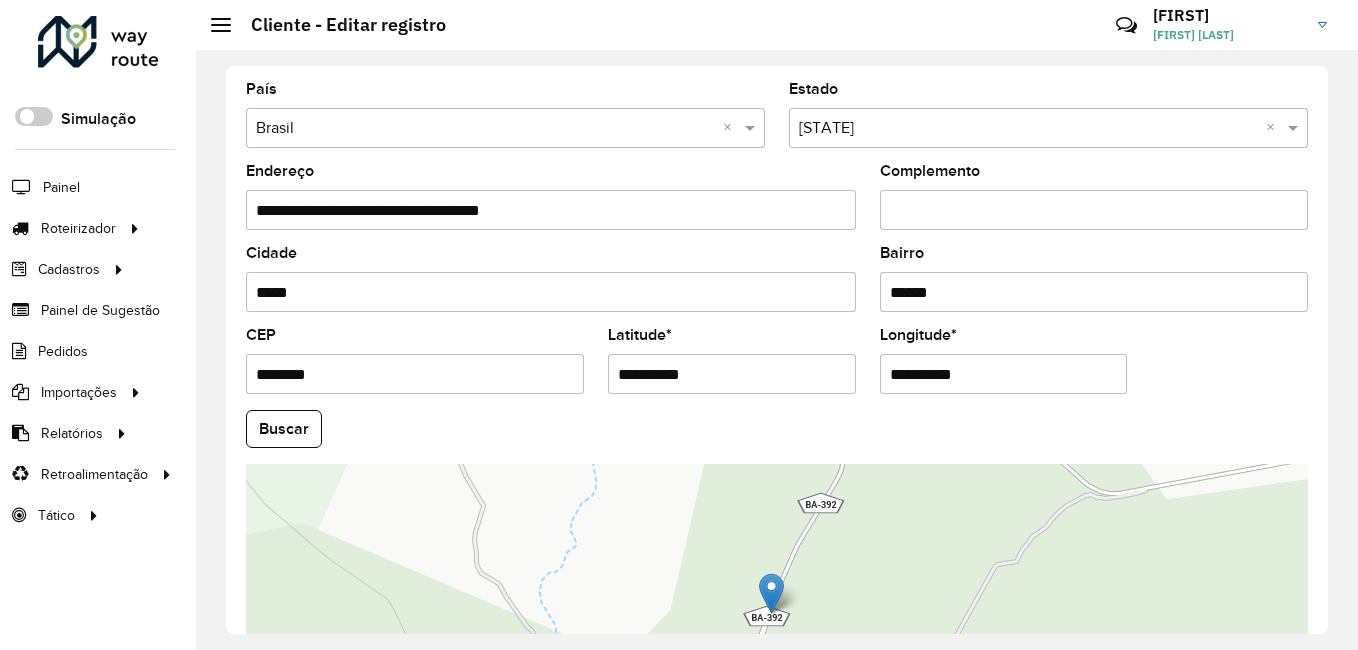 click on "**********" at bounding box center (732, 374) 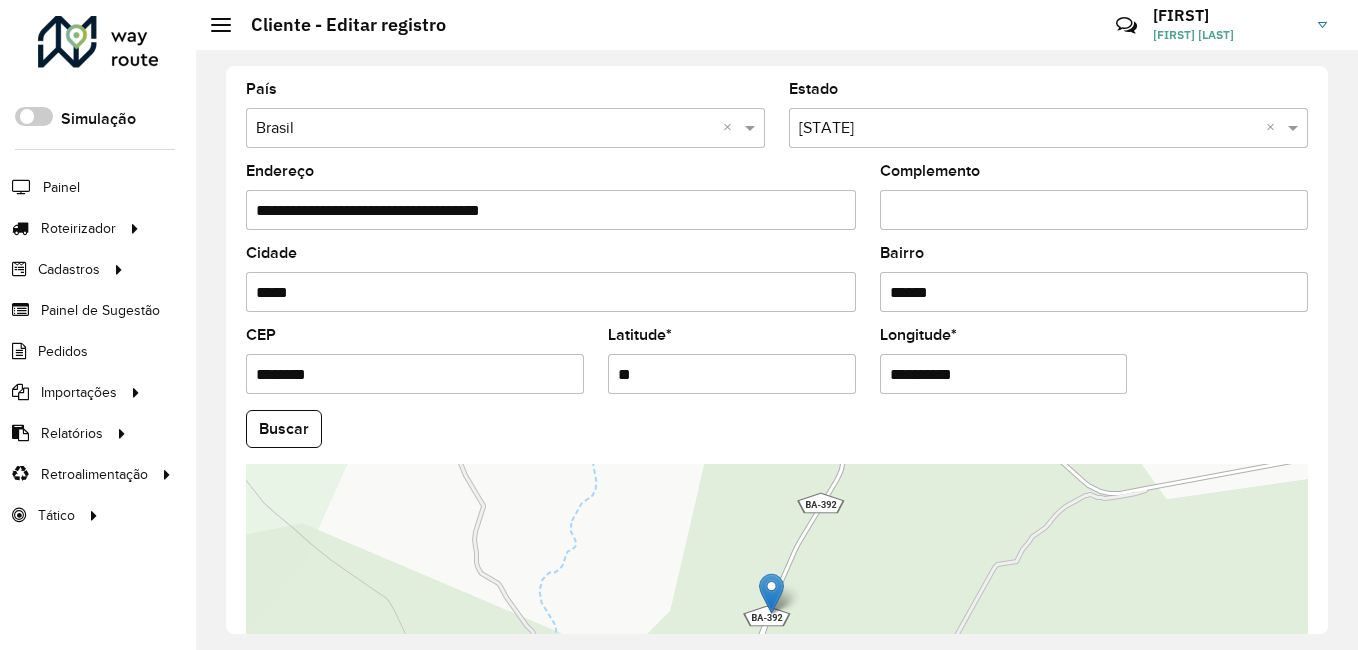type on "*" 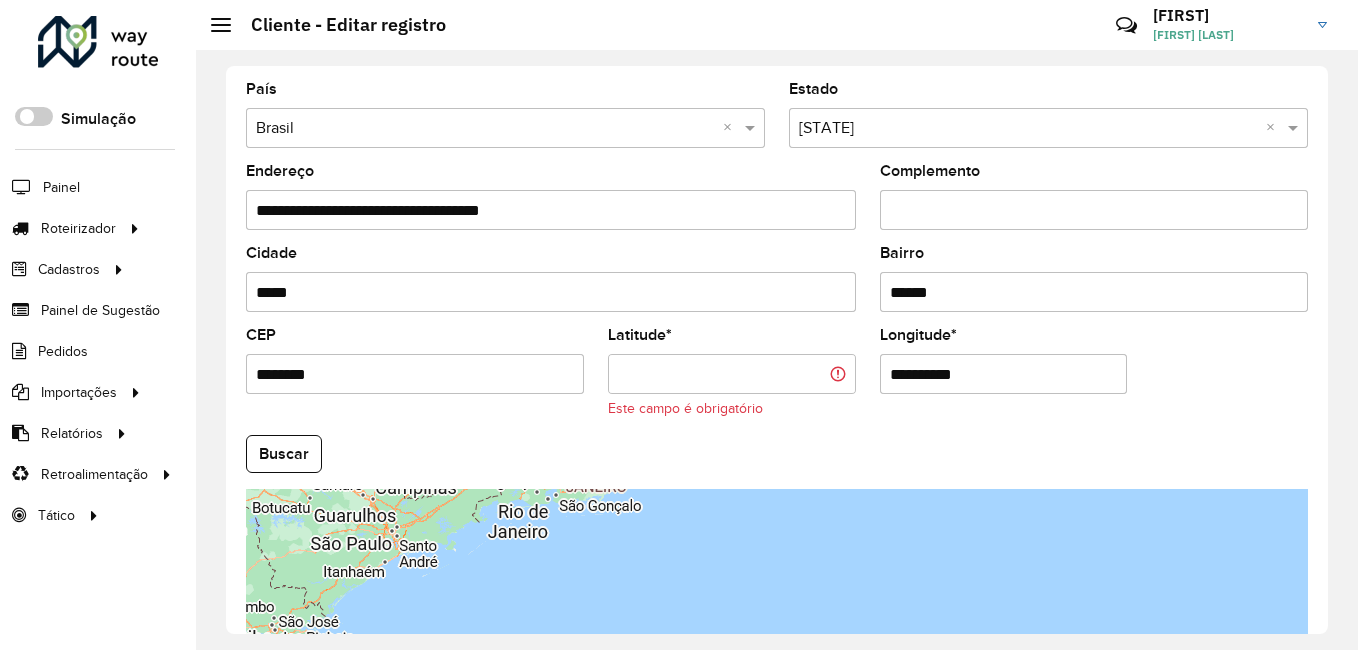 paste on "**********" 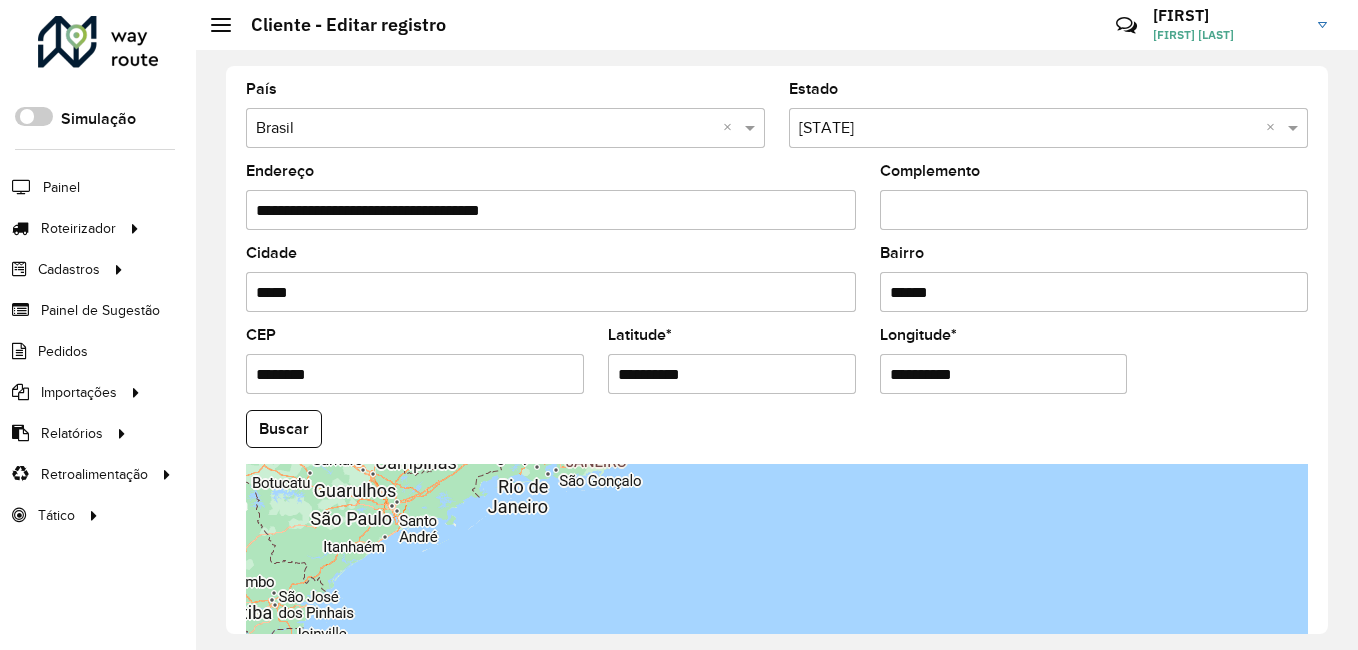 type on "**********" 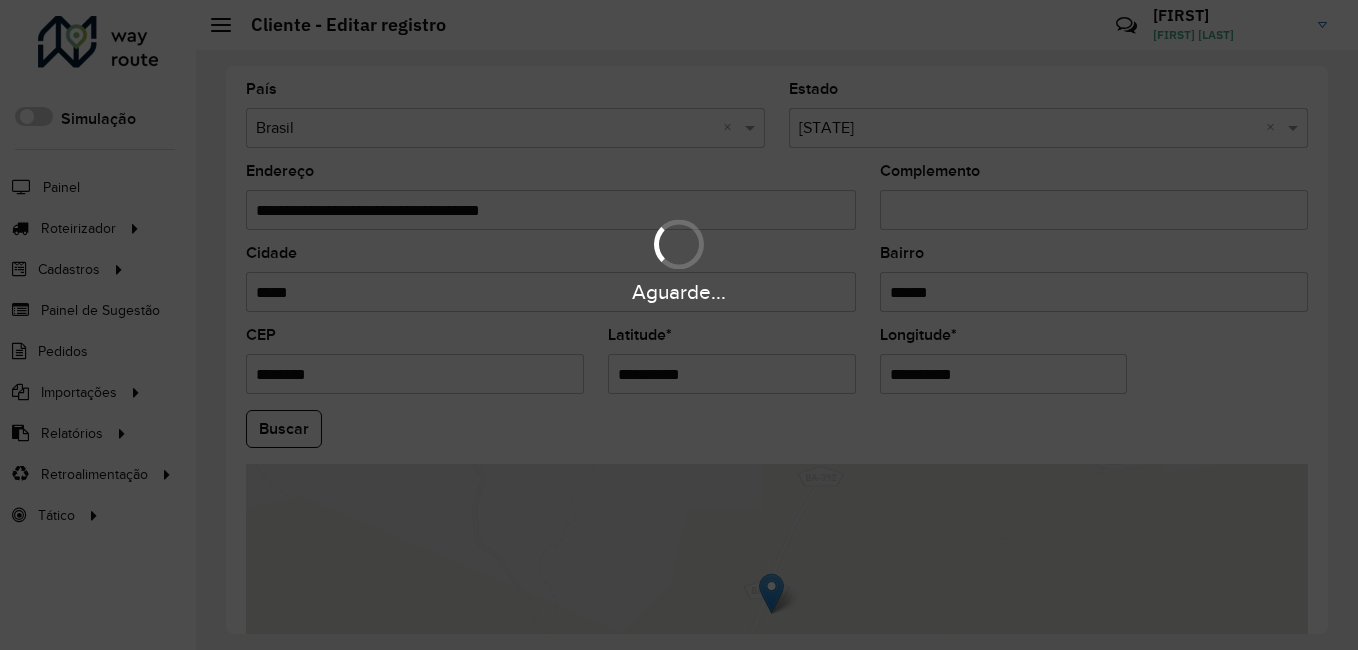 click on "Aguarde...  Pop-up bloqueado!  Seu navegador bloqueou automáticamente a abertura de uma nova janela.   Acesse as configurações e adicione o endereço do sistema a lista de permissão.   Fechar  Roteirizador AmbevTech Simulação Painel Roteirizador Entregas Vendas Cadastros Checkpoint Classificações de venda Cliente Condição de pagamento Consulta de setores Depósito Disponibilidade de veículos Fator tipo de produto Gabarito planner Grupo Rota Fator Tipo Produto Grupo de Depósito Grupo de rotas exclusiva Grupo de setores Jornada Jornada RN Layout integração Modelo Motorista Multi Depósito Painel de sugestão Parada Pedágio Perfil de Vendedor Ponto de apoio Ponto de apoio FAD Prioridade pedido Produto Restrição de Atendimento Planner Rodízio de placa Rota exclusiva FAD Rótulo Setor Setor Planner Tempo de parada de refeição Tipo de cliente Tipo de veículo Tipo de veículo RN Transportadora Usuário Vendedor Veículo Painel de Sugestão Pedidos Importações Classificação e volume de venda" at bounding box center (679, 325) 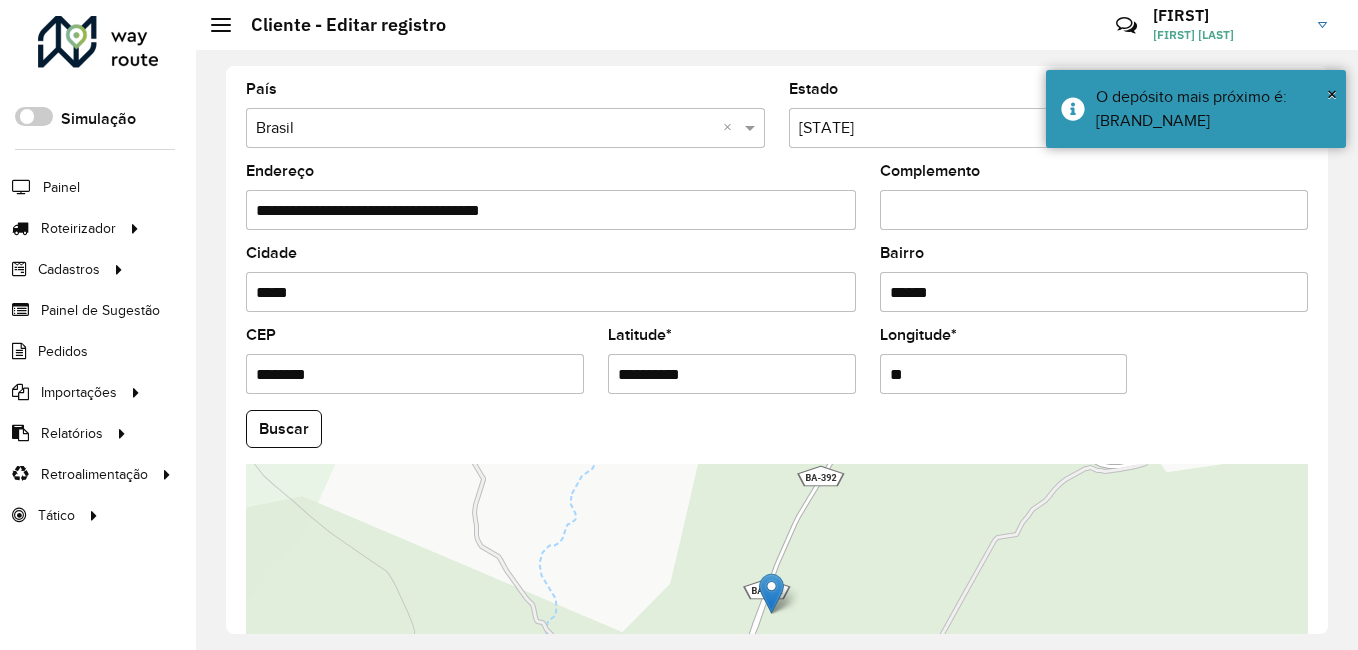 type on "*" 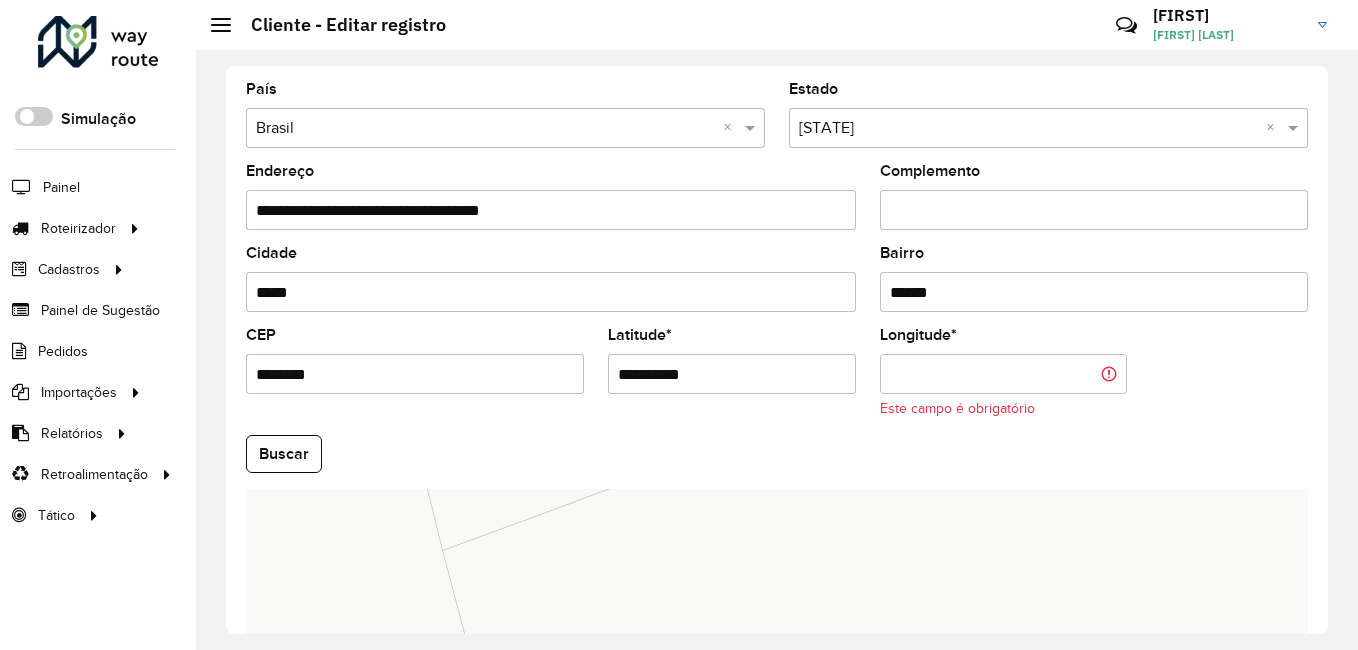 paste on "**********" 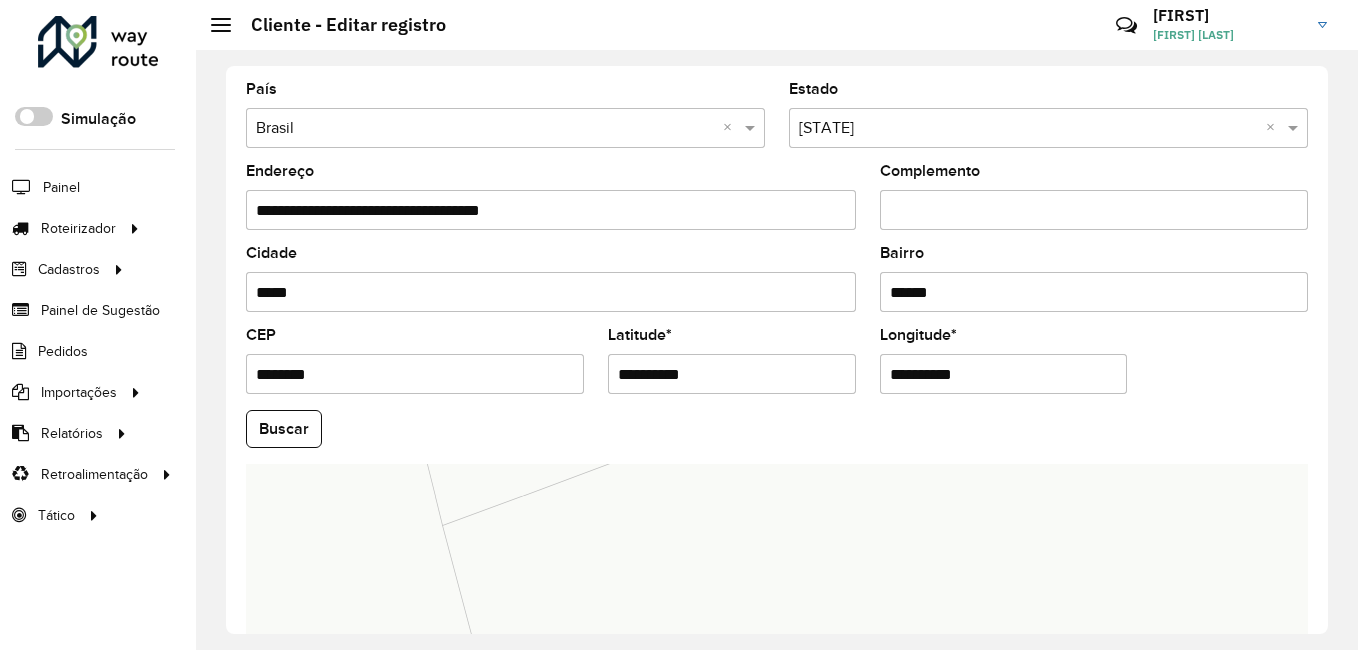 type on "**********" 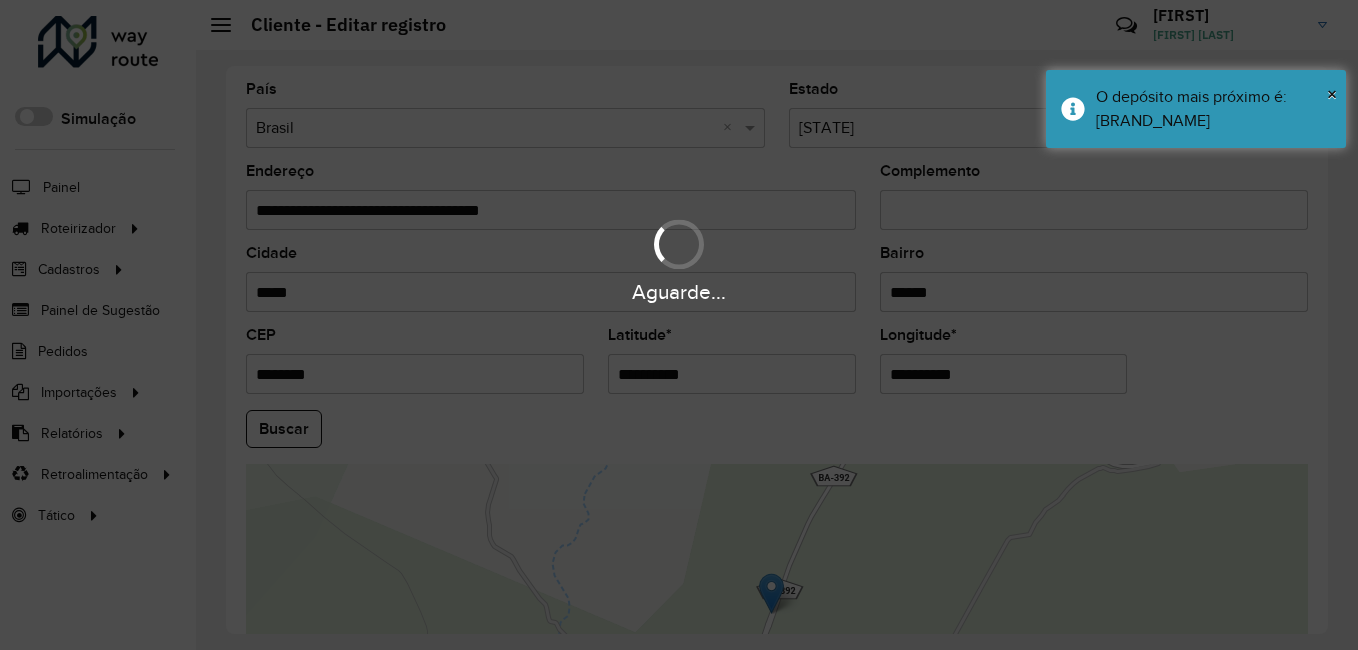drag, startPoint x: 1321, startPoint y: 354, endPoint x: 1325, endPoint y: 384, distance: 30.265491 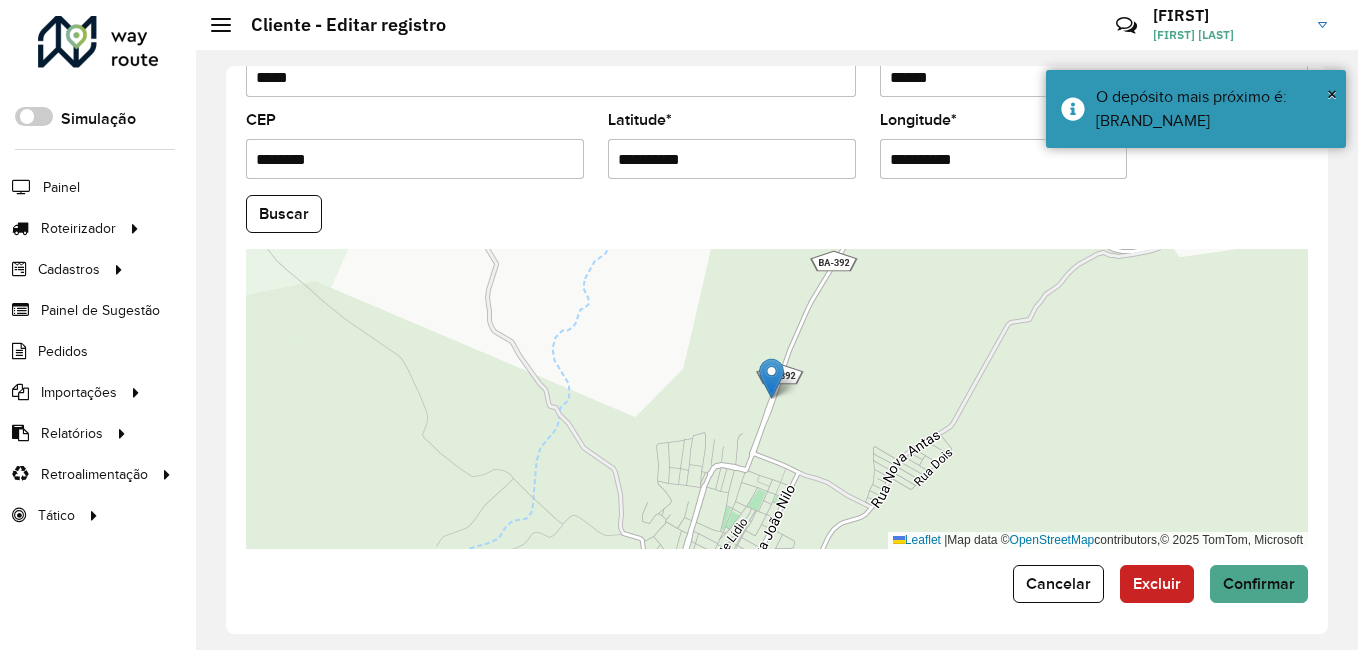 scroll, scrollTop: 838, scrollLeft: 0, axis: vertical 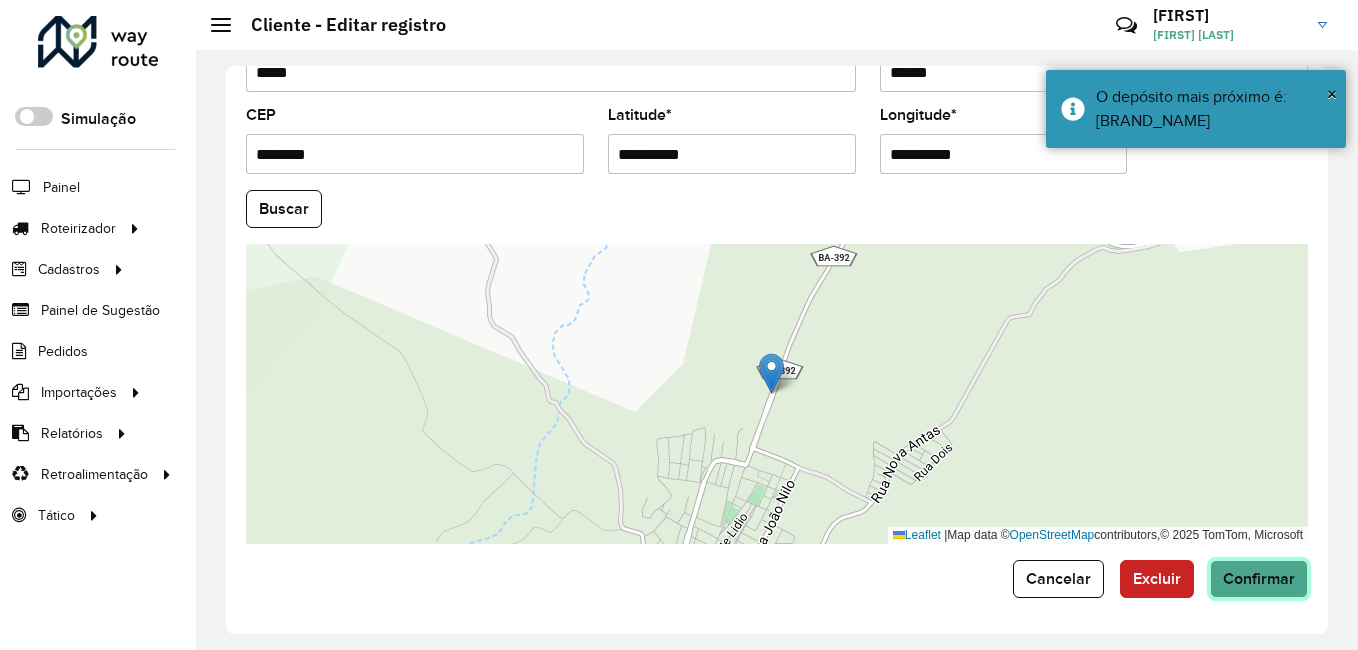 click on "Confirmar" 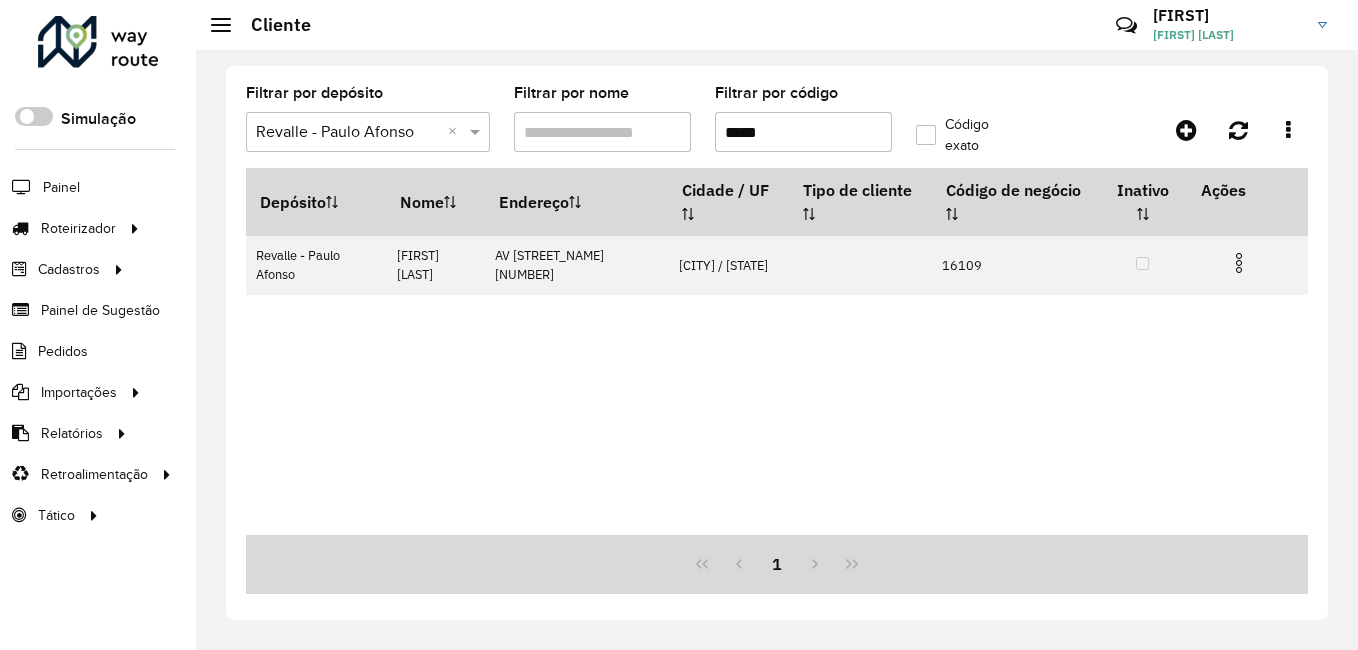 click on "*****" at bounding box center [803, 132] 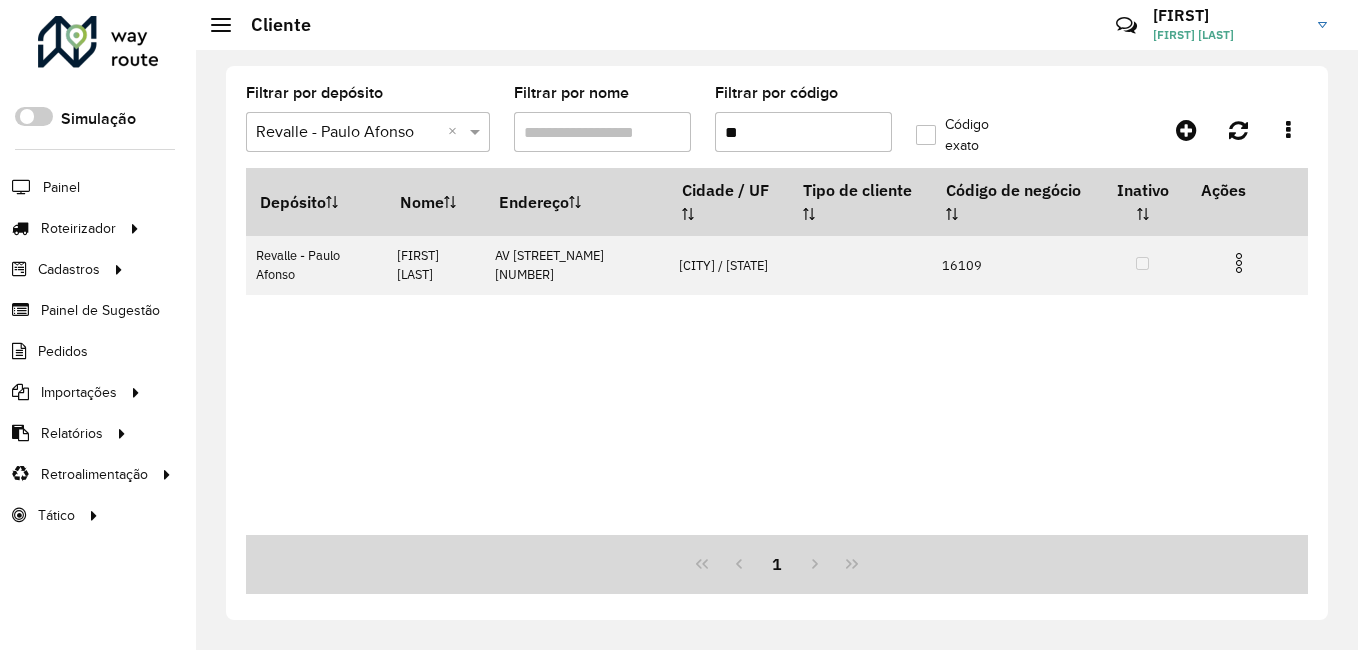 type on "*" 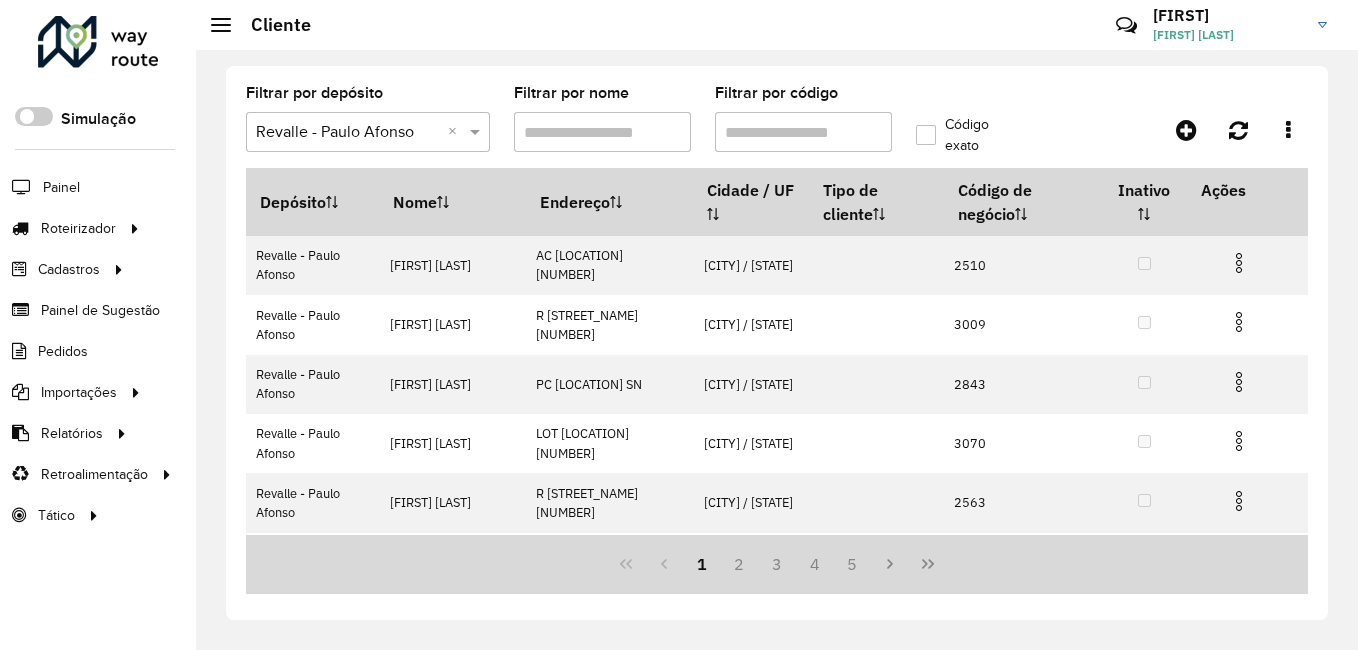 paste on "*****" 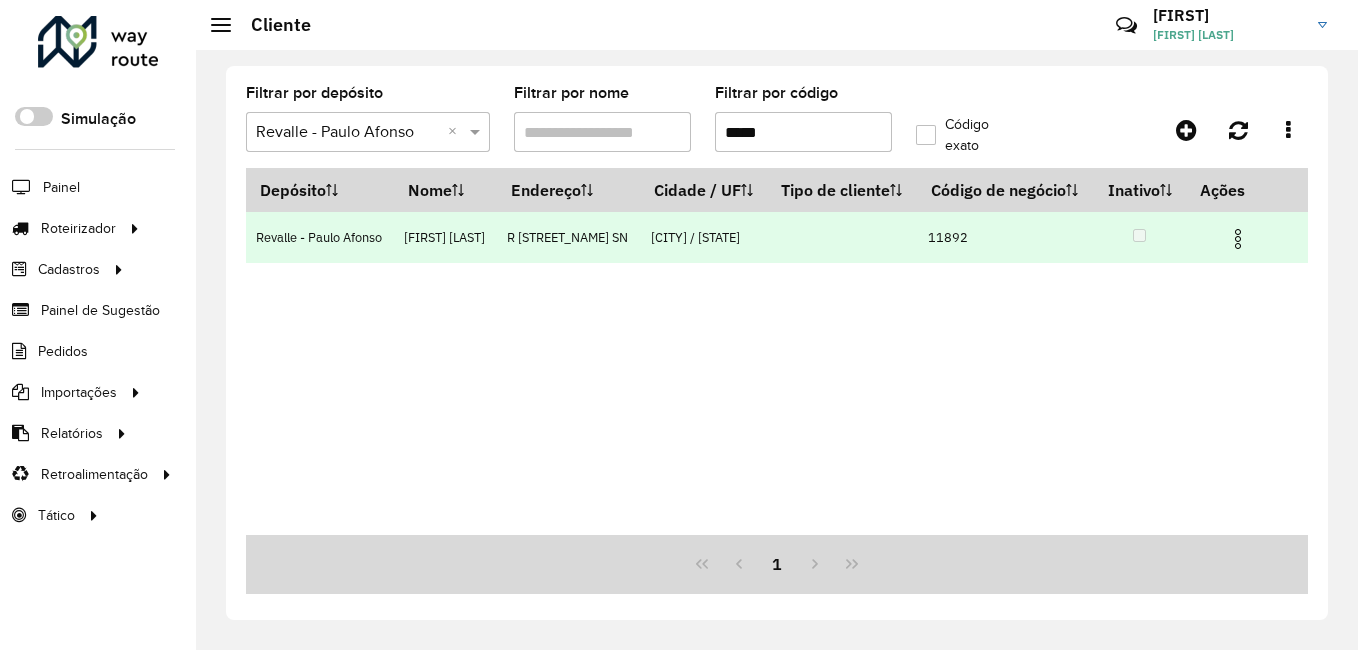 type on "*****" 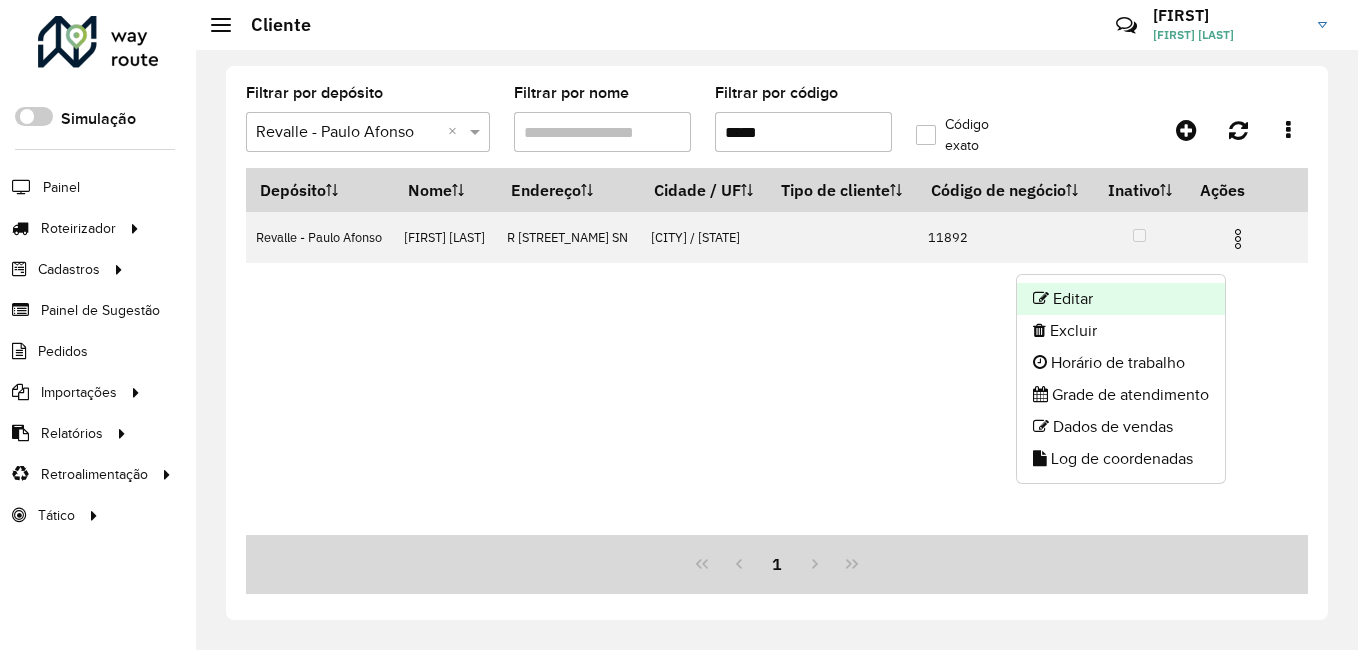 click on "Editar" 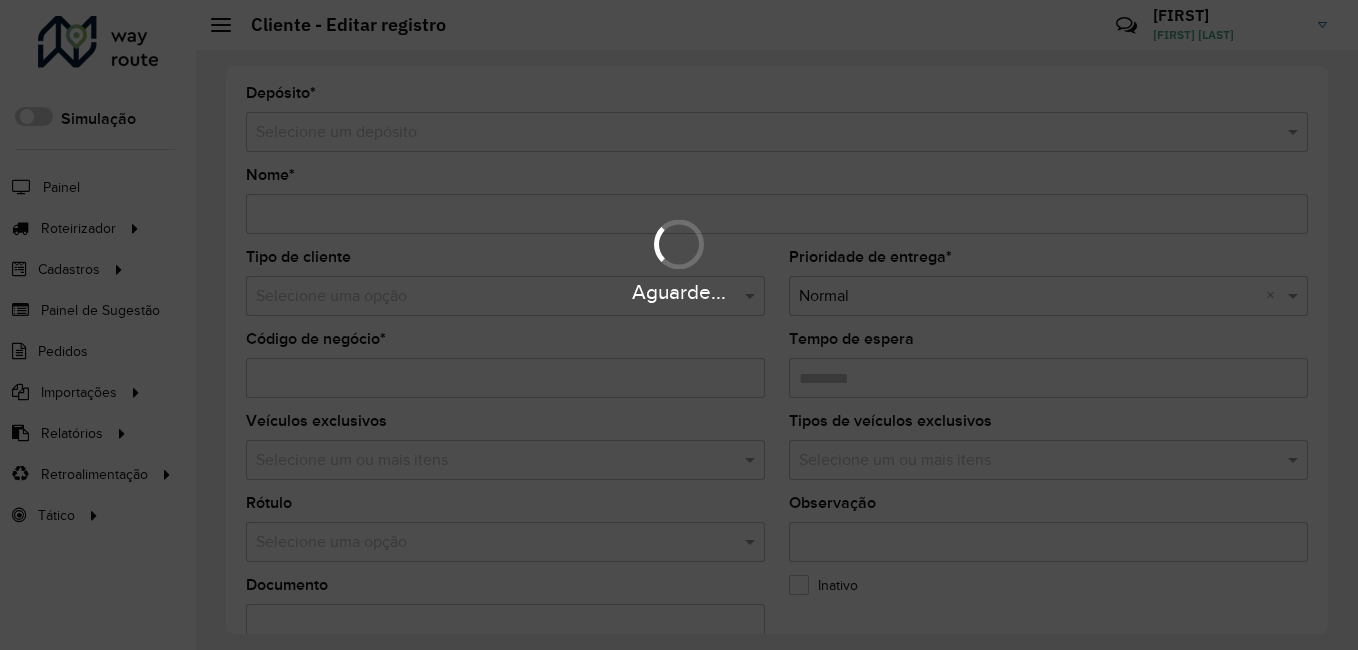 type on "**********" 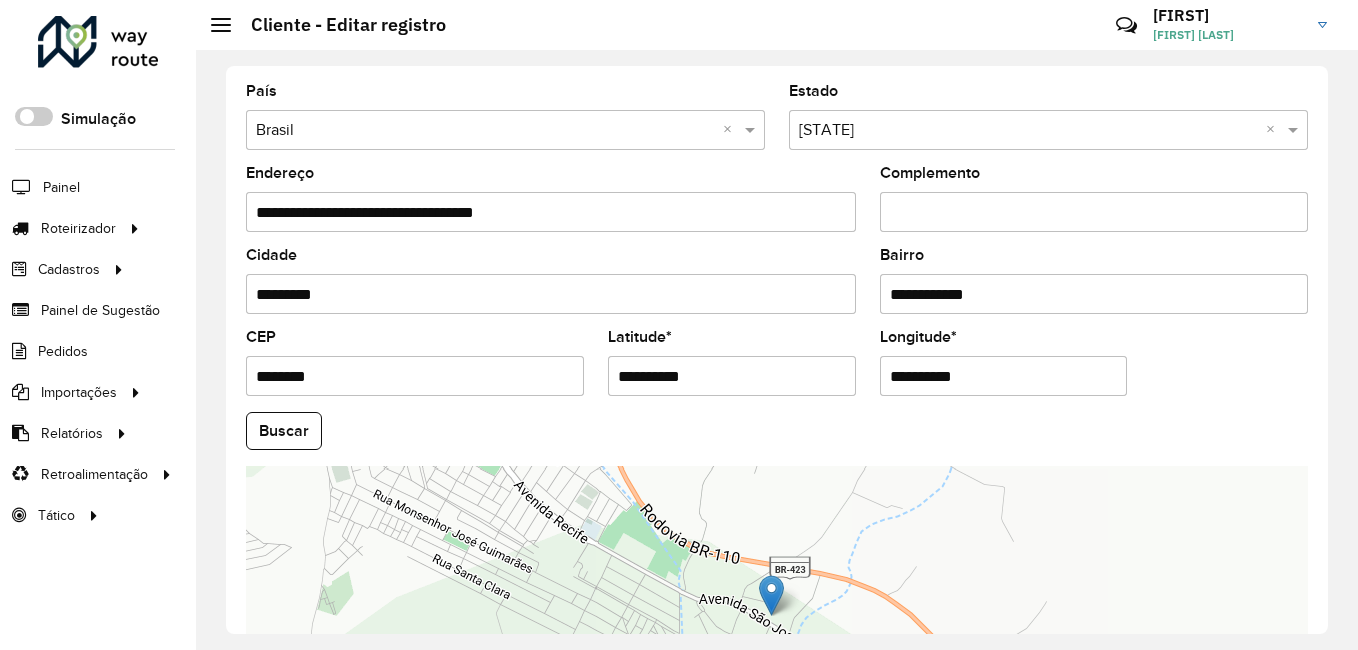 scroll, scrollTop: 623, scrollLeft: 0, axis: vertical 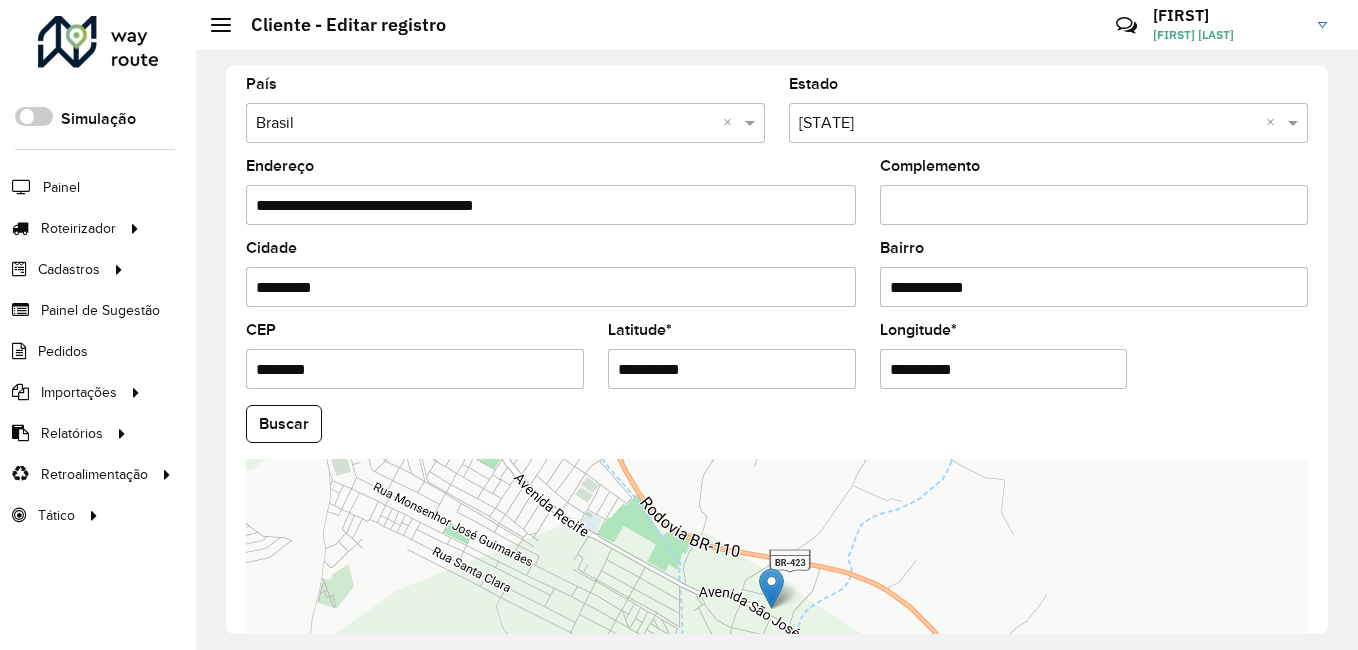 click on "**********" at bounding box center [732, 369] 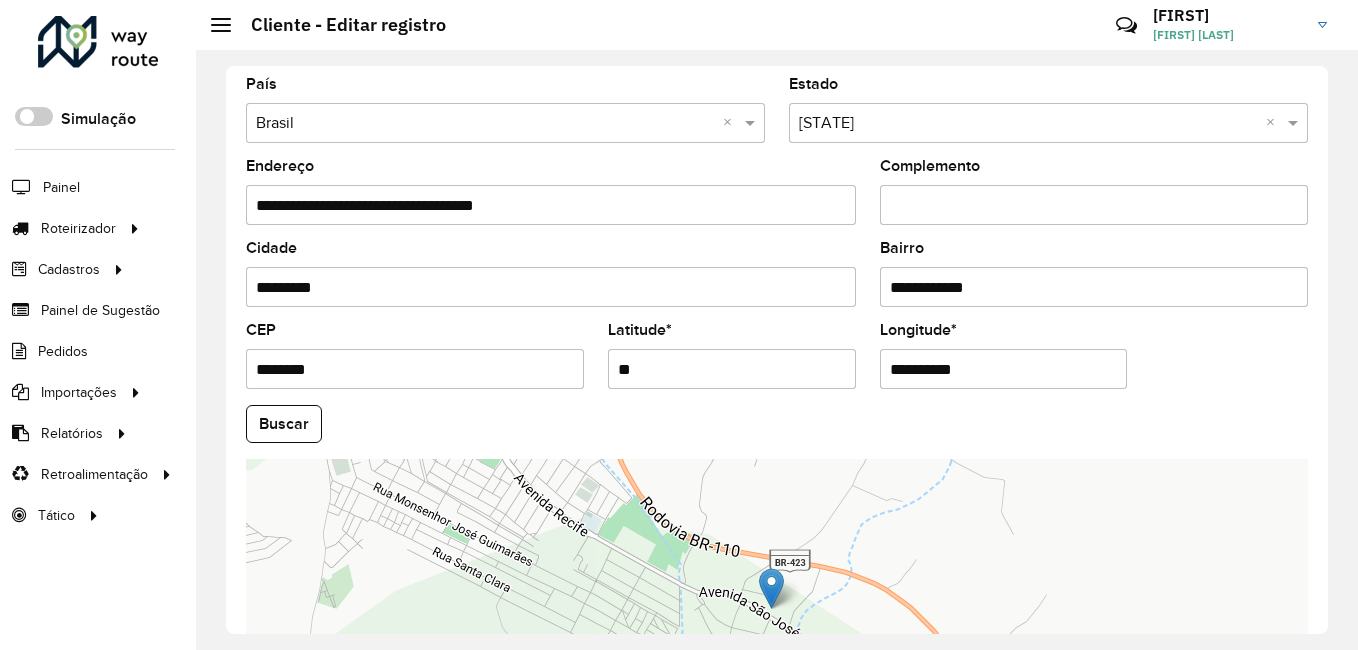 type on "*" 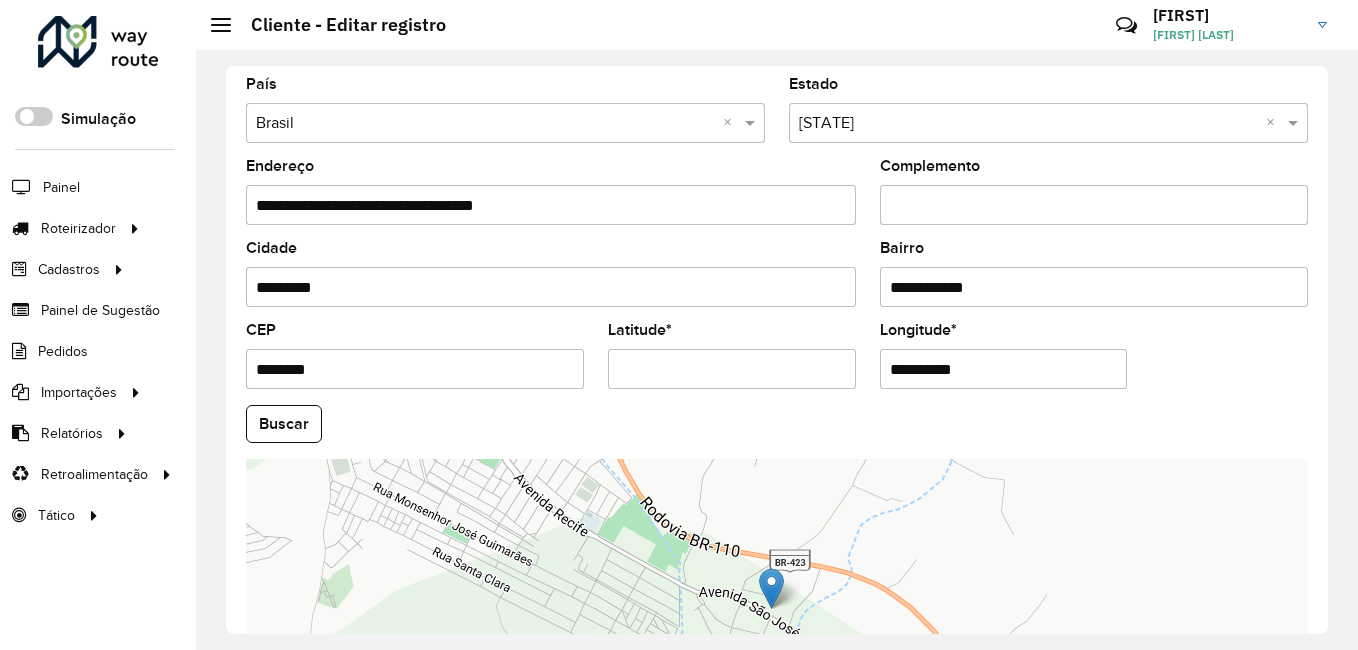 paste on "*****" 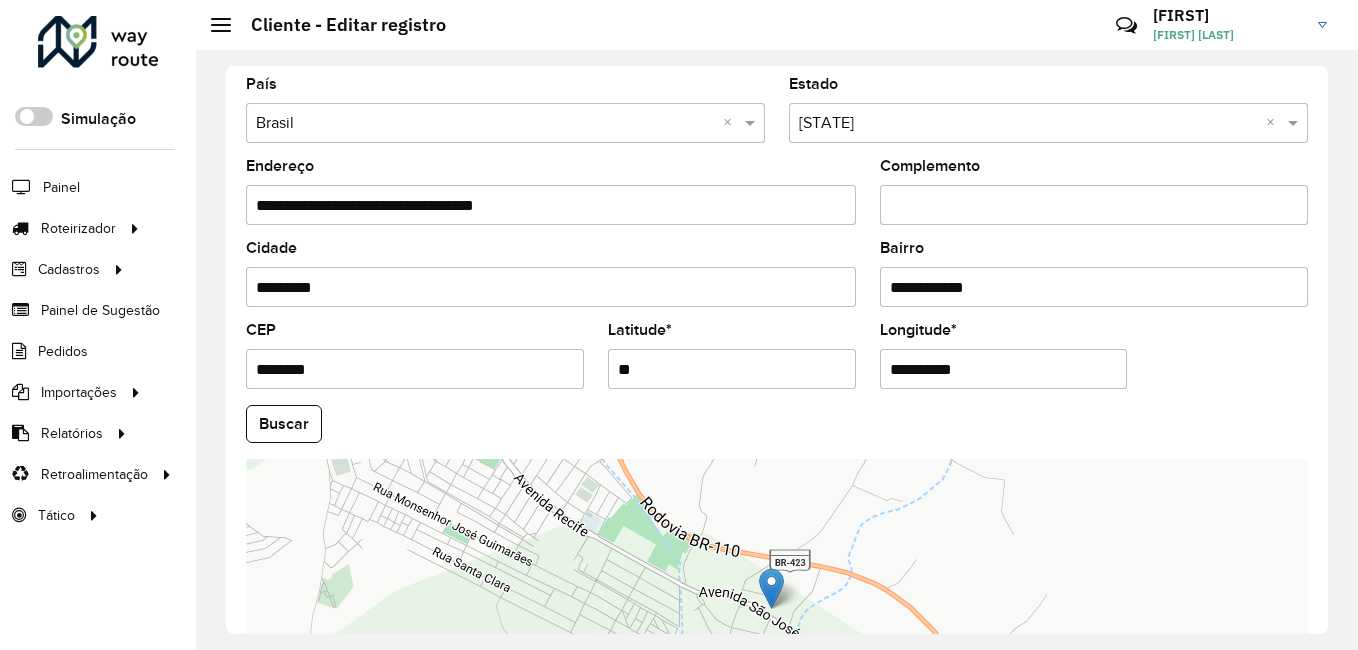 type on "*" 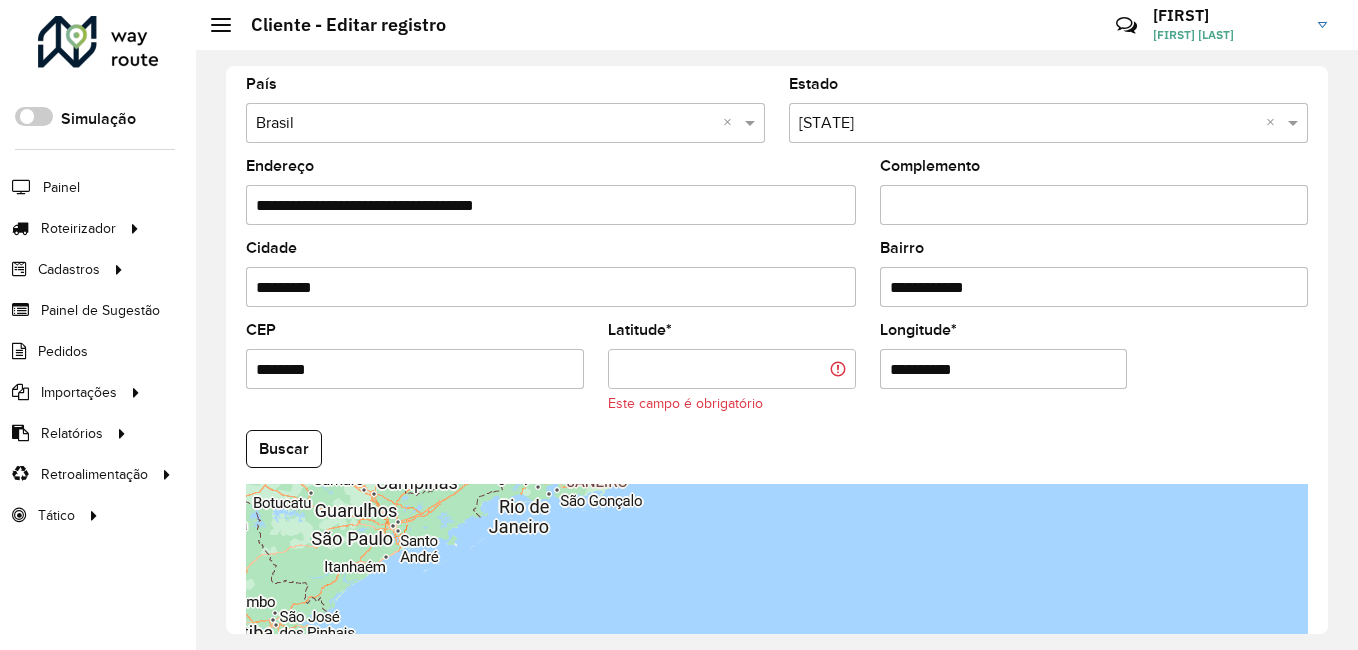 paste on "**********" 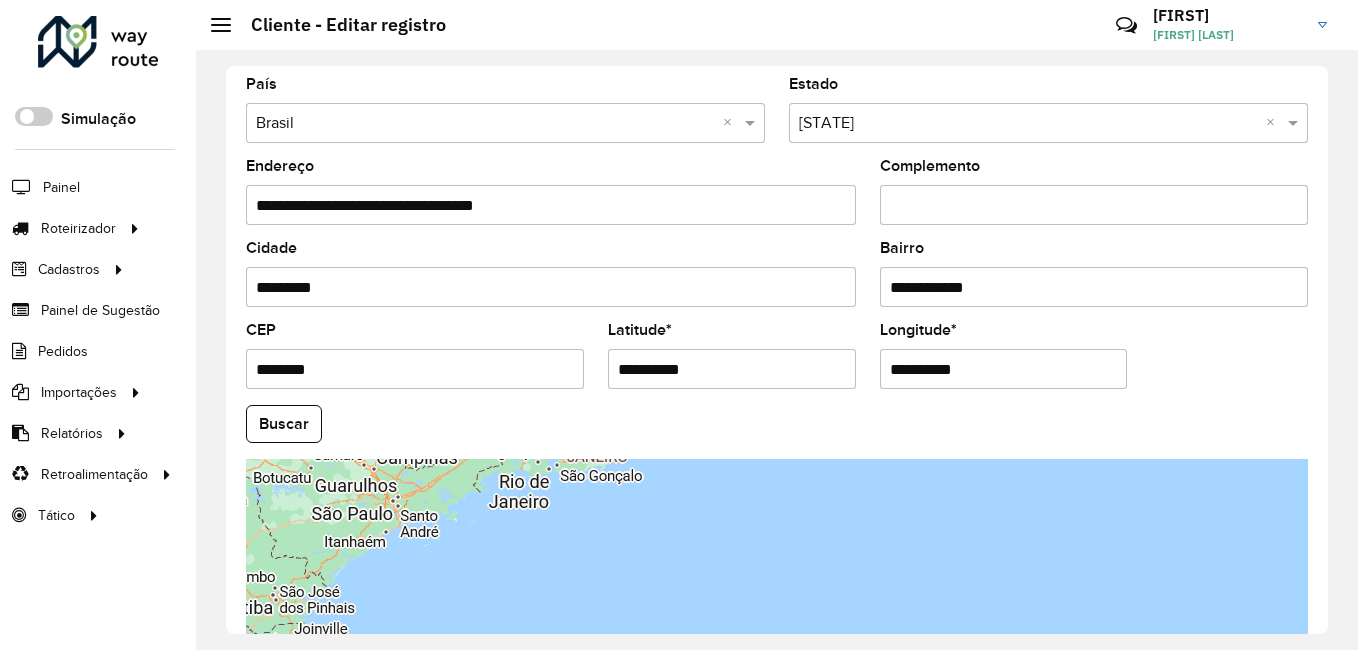 type on "**********" 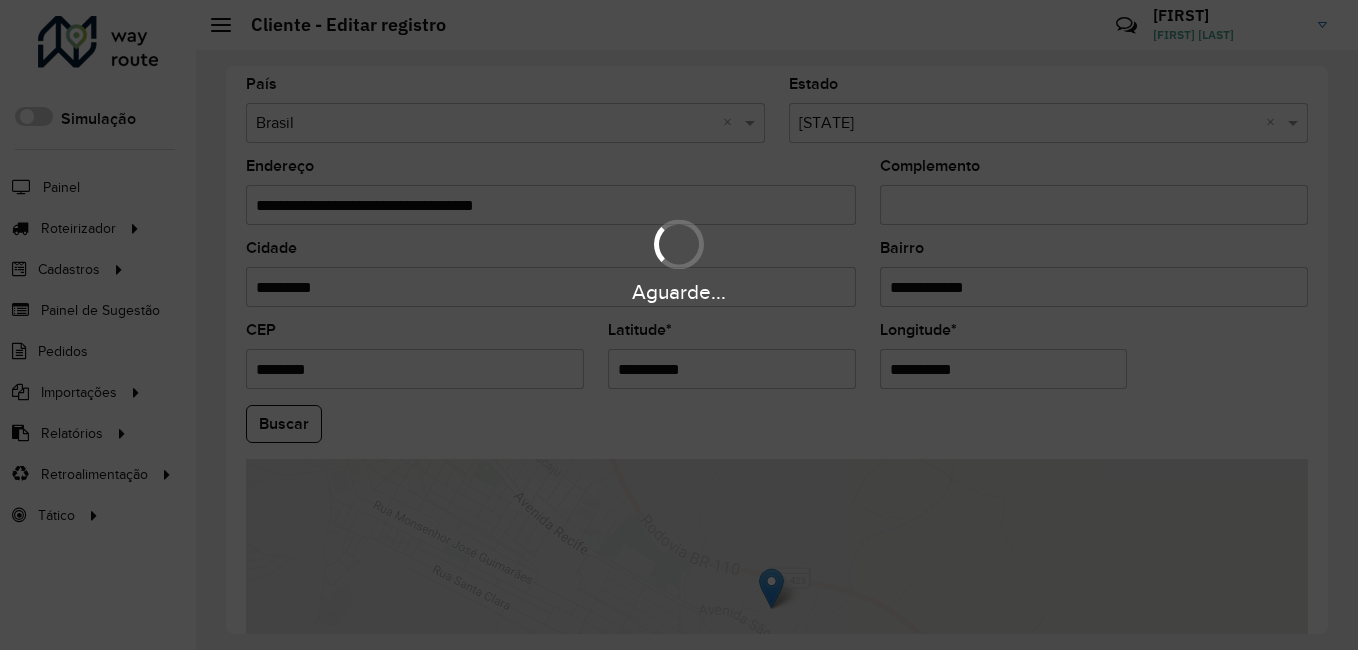 click on "Aguarde...  Pop-up bloqueado!  Seu navegador bloqueou automáticamente a abertura de uma nova janela.   Acesse as configurações e adicione o endereço do sistema a lista de permissão.   Fechar  Roteirizador AmbevTech Simulação Painel Roteirizador Entregas Vendas Cadastros Checkpoint Classificações de venda Cliente Condição de pagamento Consulta de setores Depósito Disponibilidade de veículos Fator tipo de produto Gabarito planner Grupo Rota Fator Tipo Produto Grupo de Depósito Grupo de rotas exclusiva Grupo de setores Jornada Jornada RN Layout integração Modelo Motorista Multi Depósito Painel de sugestão Parada Pedágio Perfil de Vendedor Ponto de apoio Ponto de apoio FAD Prioridade pedido Produto Restrição de Atendimento Planner Rodízio de placa Rota exclusiva FAD Rótulo Setor Setor Planner Tempo de parada de refeição Tipo de cliente Tipo de veículo Tipo de veículo RN Transportadora Usuário Vendedor Veículo Painel de Sugestão Pedidos Importações Classificação e volume de venda" at bounding box center (679, 325) 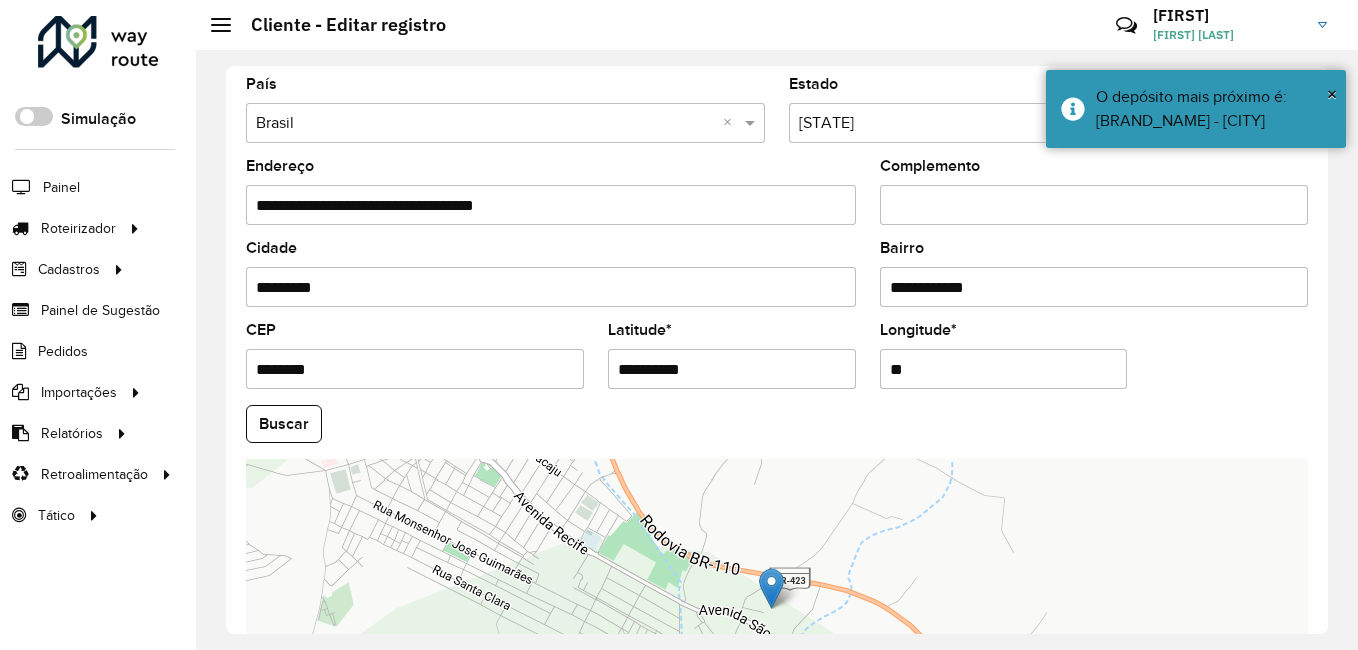 type on "*" 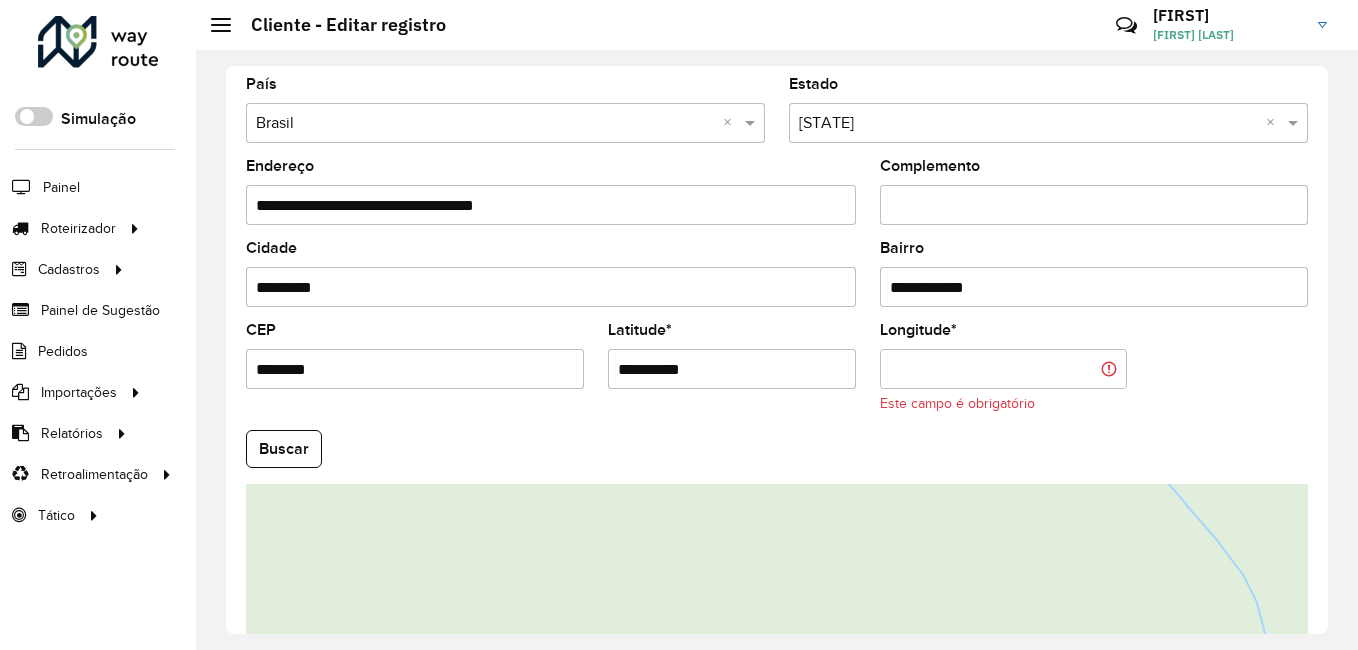 paste on "**********" 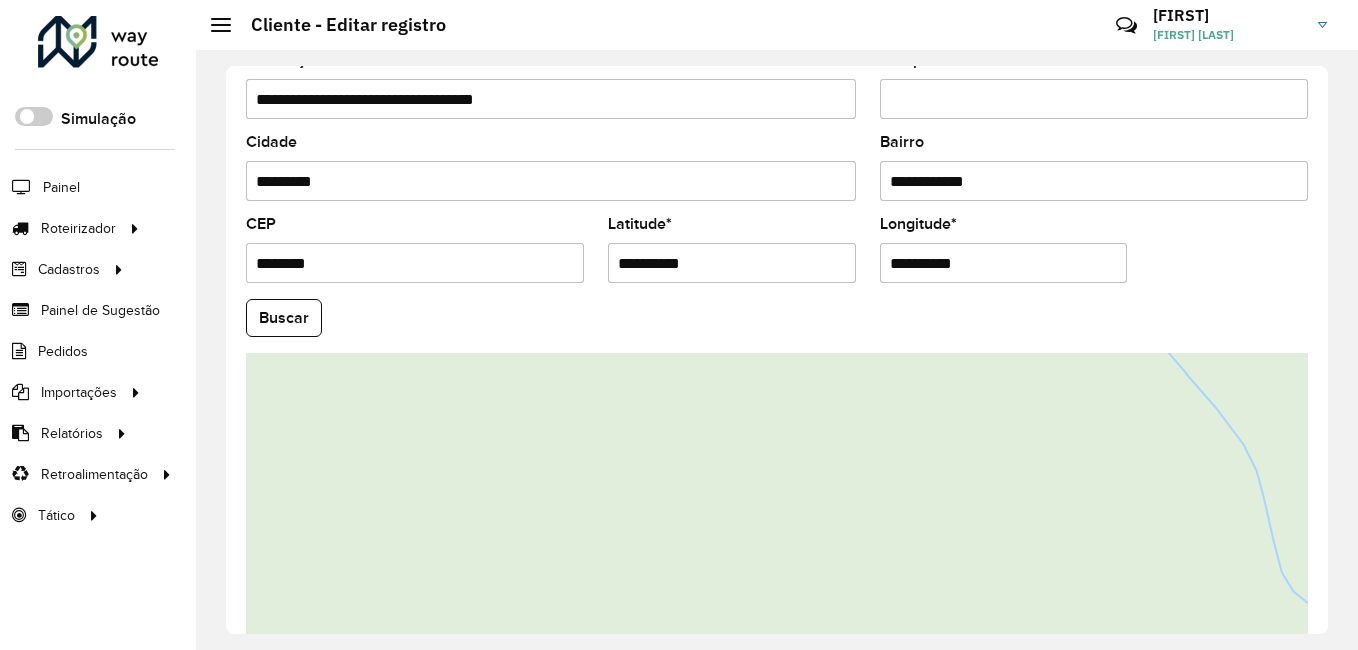 scroll, scrollTop: 838, scrollLeft: 0, axis: vertical 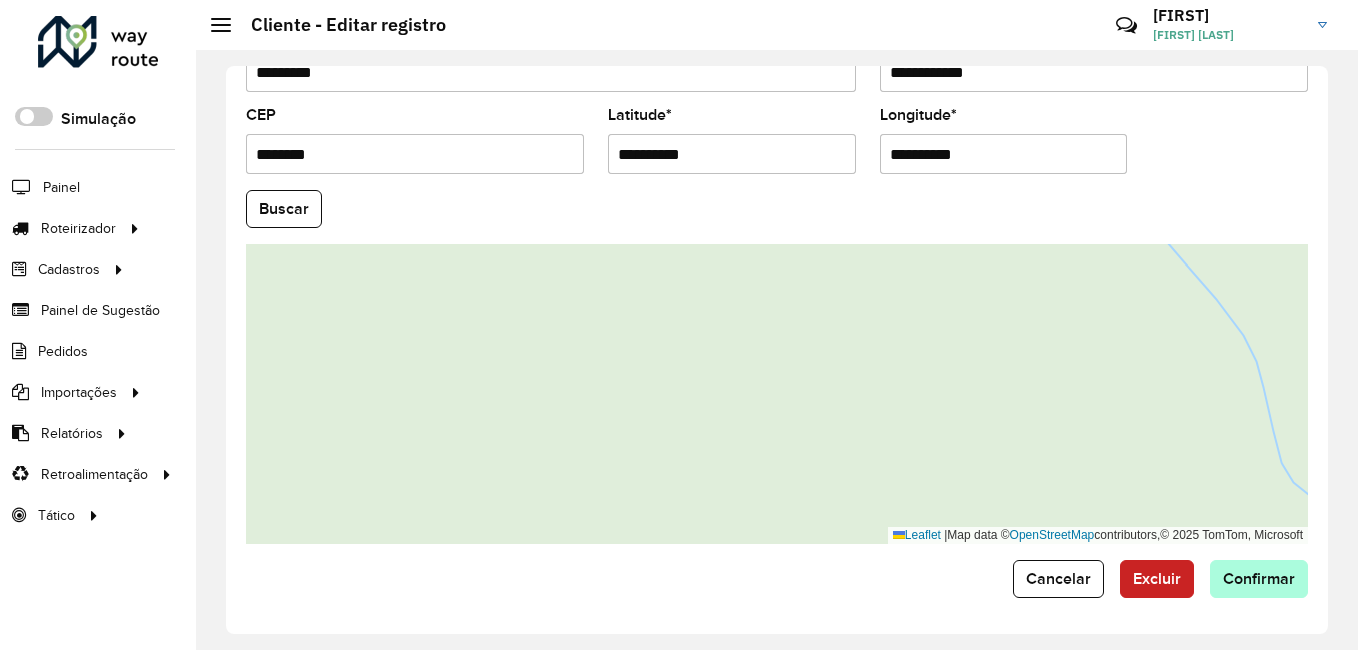 type on "**********" 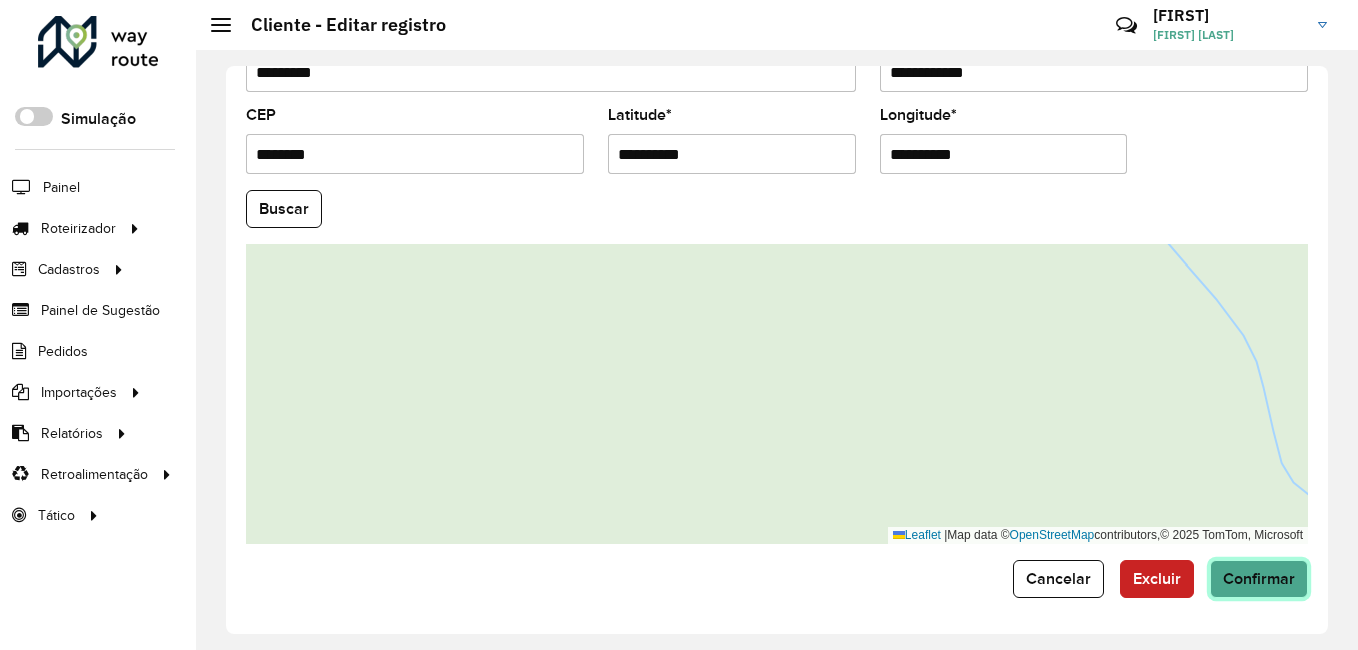 click on "Aguarde...  Pop-up bloqueado!  Seu navegador bloqueou automáticamente a abertura de uma nova janela.   Acesse as configurações e adicione o endereço do sistema a lista de permissão.   Fechar  Roteirizador AmbevTech Simulação Painel Roteirizador Entregas Vendas Cadastros Checkpoint Classificações de venda Cliente Condição de pagamento Consulta de setores Depósito Disponibilidade de veículos Fator tipo de produto Gabarito planner Grupo Rota Fator Tipo Produto Grupo de Depósito Grupo de rotas exclusiva Grupo de setores Jornada Jornada RN Layout integração Modelo Motorista Multi Depósito Painel de sugestão Parada Pedágio Perfil de Vendedor Ponto de apoio Ponto de apoio FAD Prioridade pedido Produto Restrição de Atendimento Planner Rodízio de placa Rota exclusiva FAD Rótulo Setor Setor Planner Tempo de parada de refeição Tipo de cliente Tipo de veículo Tipo de veículo RN Transportadora Usuário Vendedor Veículo Painel de Sugestão Pedidos Importações Classificação e volume de venda" at bounding box center (679, 325) 